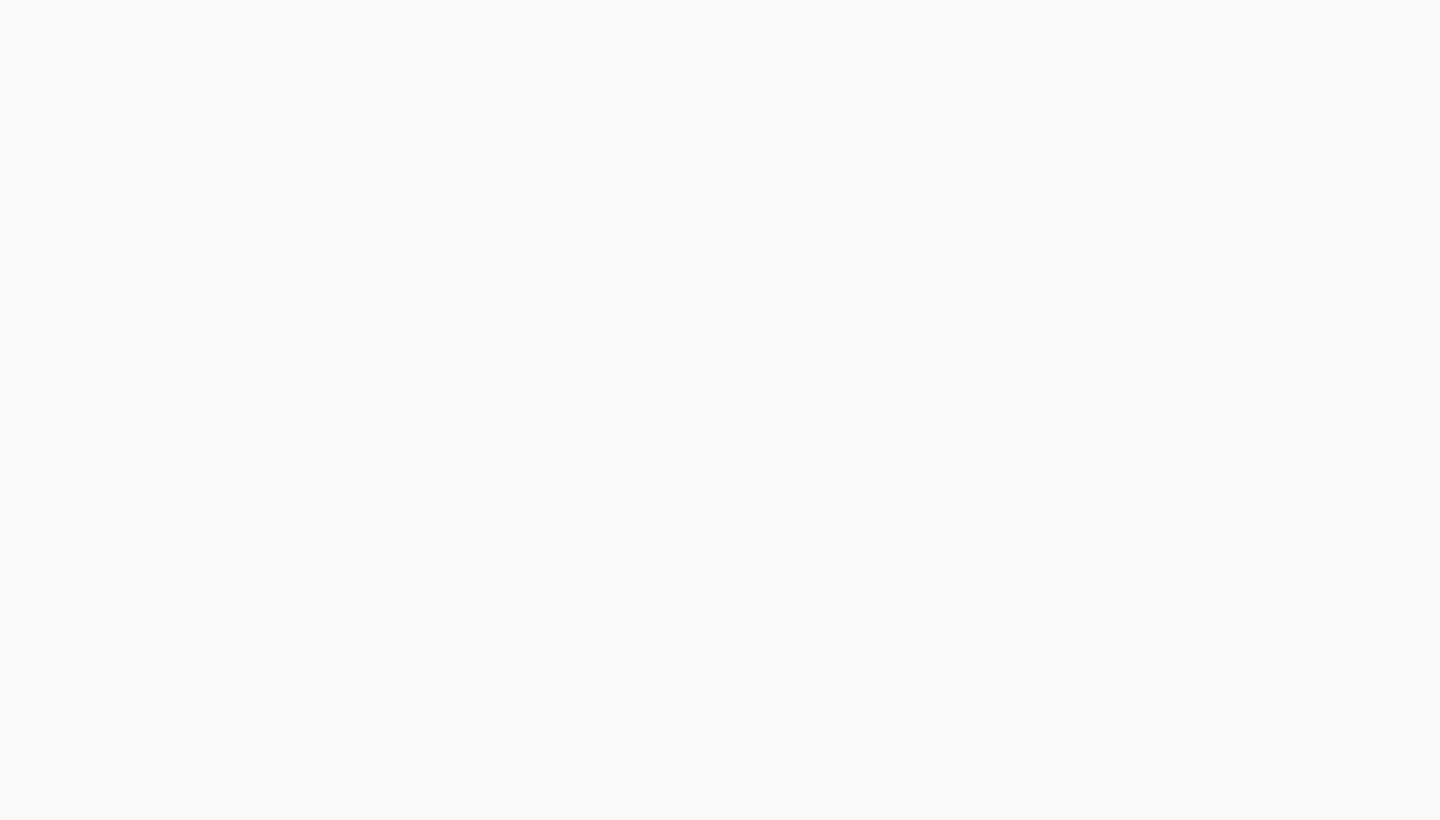 scroll, scrollTop: 0, scrollLeft: 0, axis: both 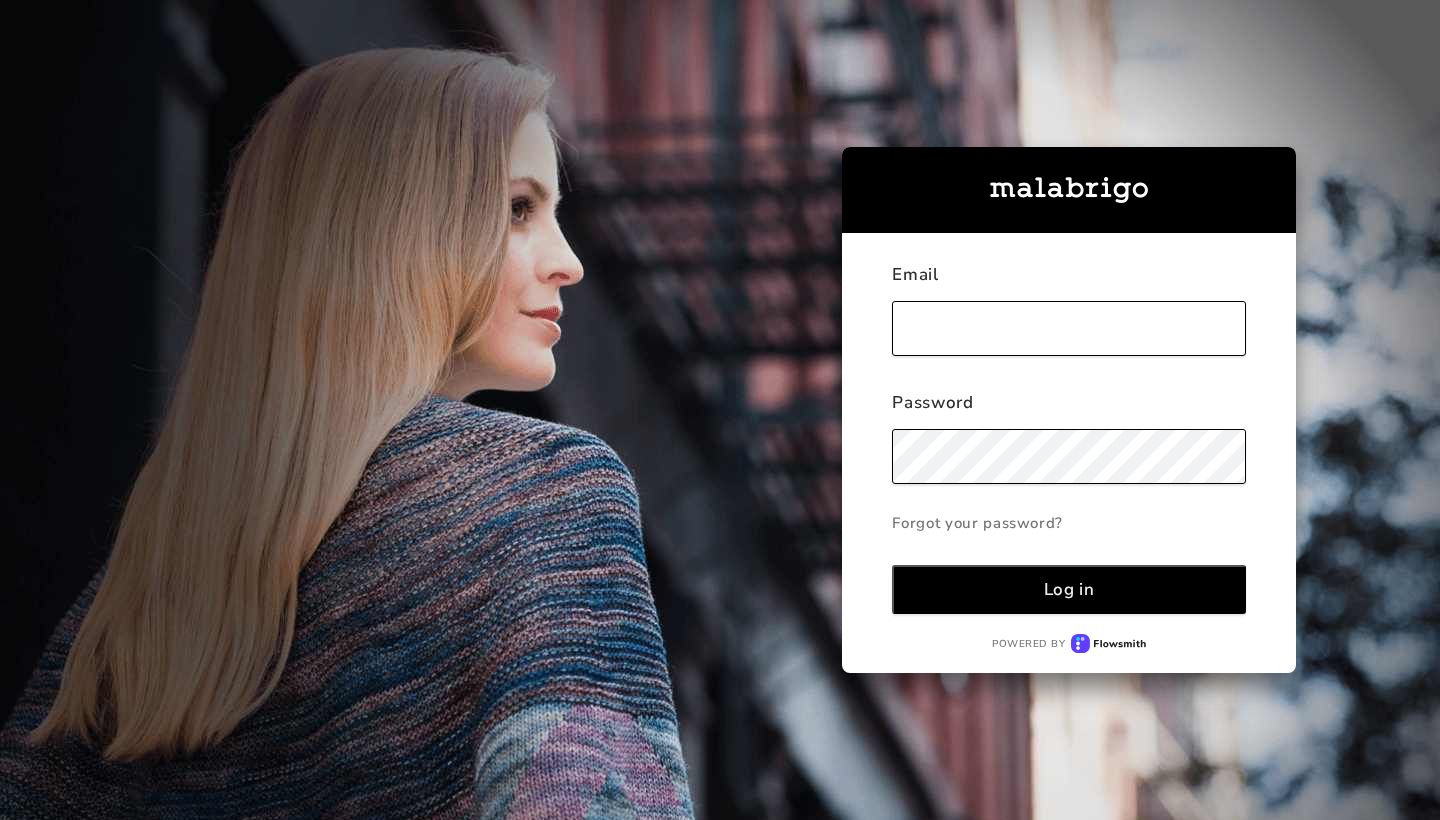 type on "Info@2sheeps.com" 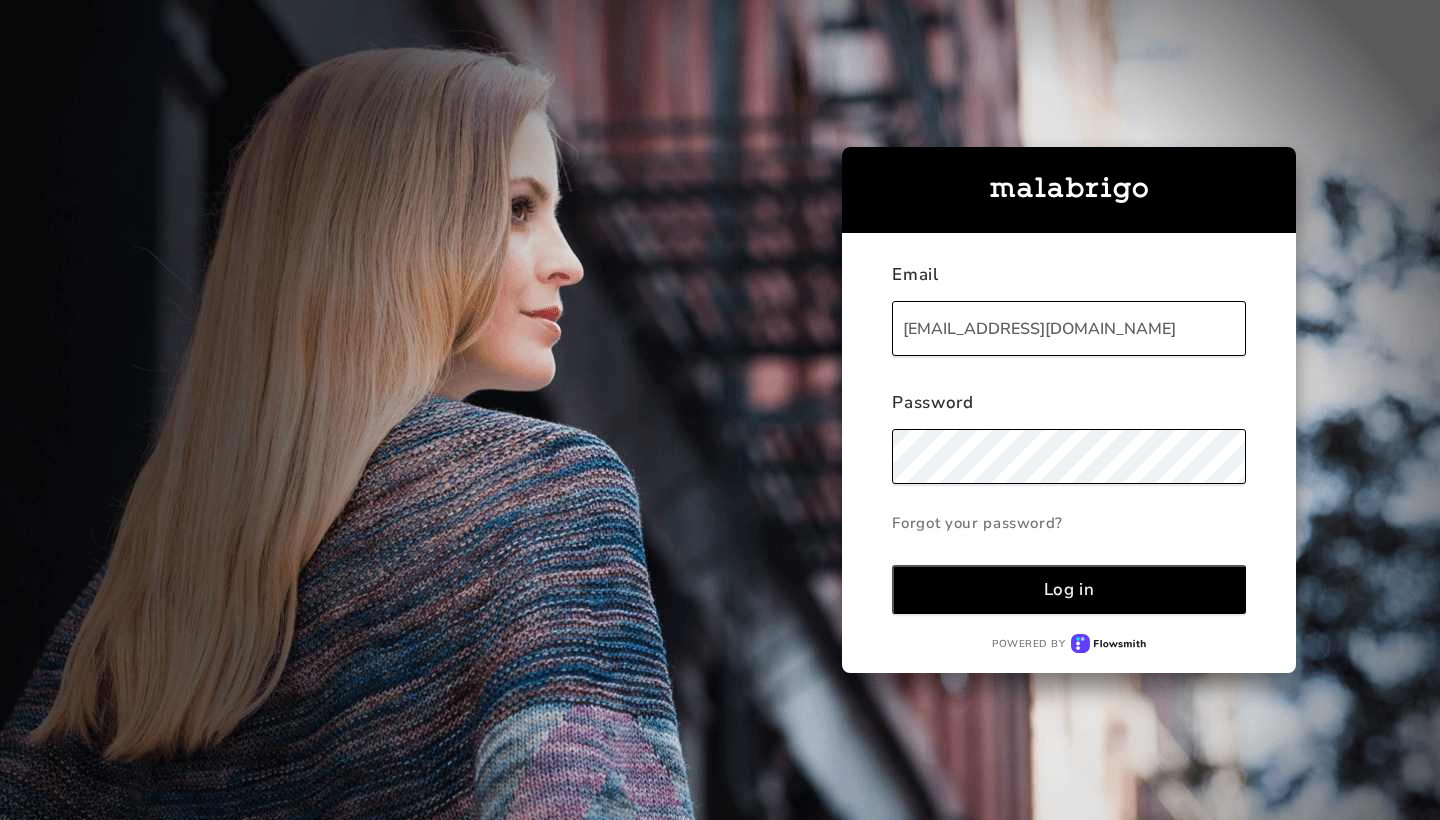 click on "Log in" at bounding box center (1069, 589) 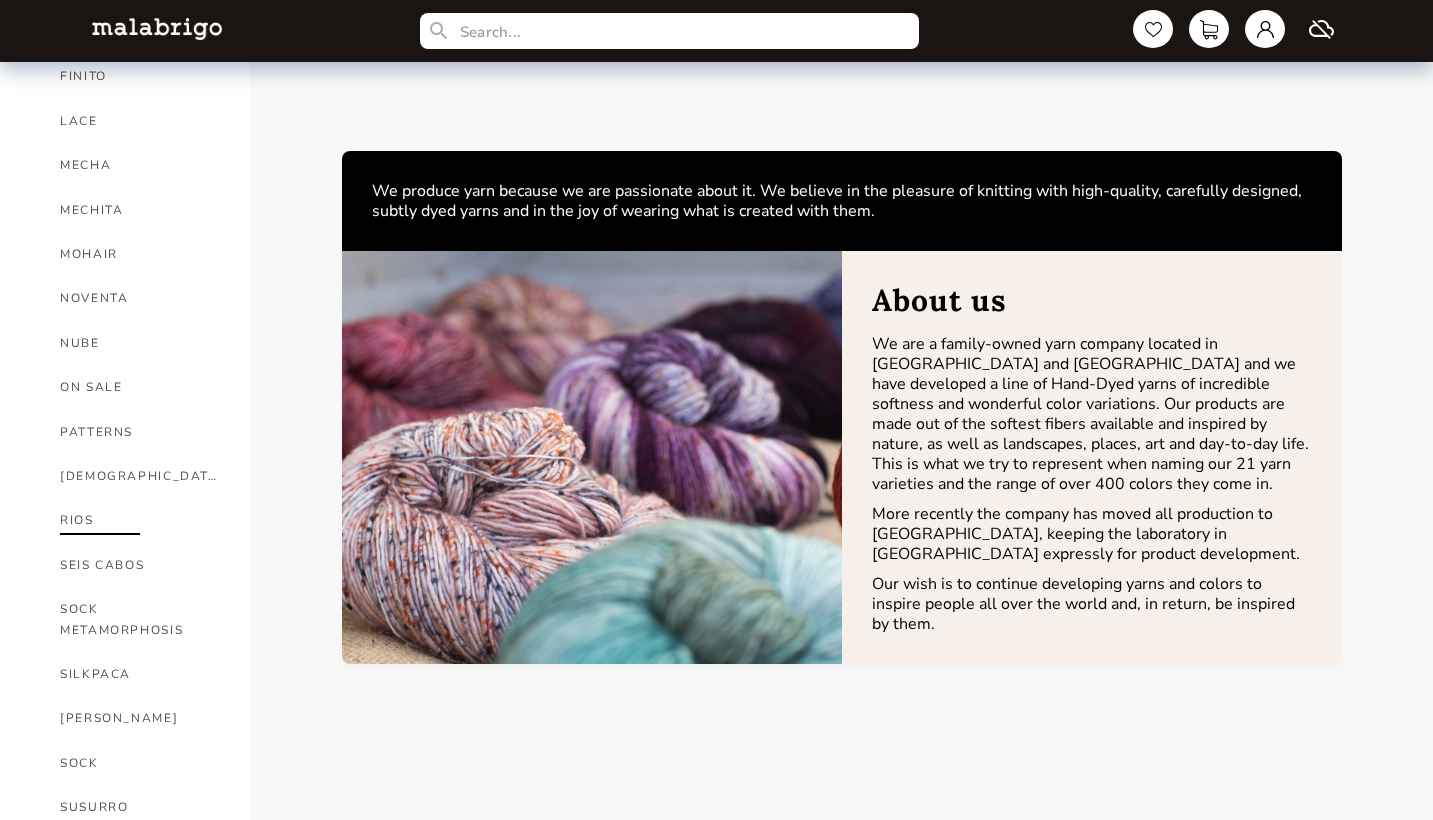scroll, scrollTop: 825, scrollLeft: 0, axis: vertical 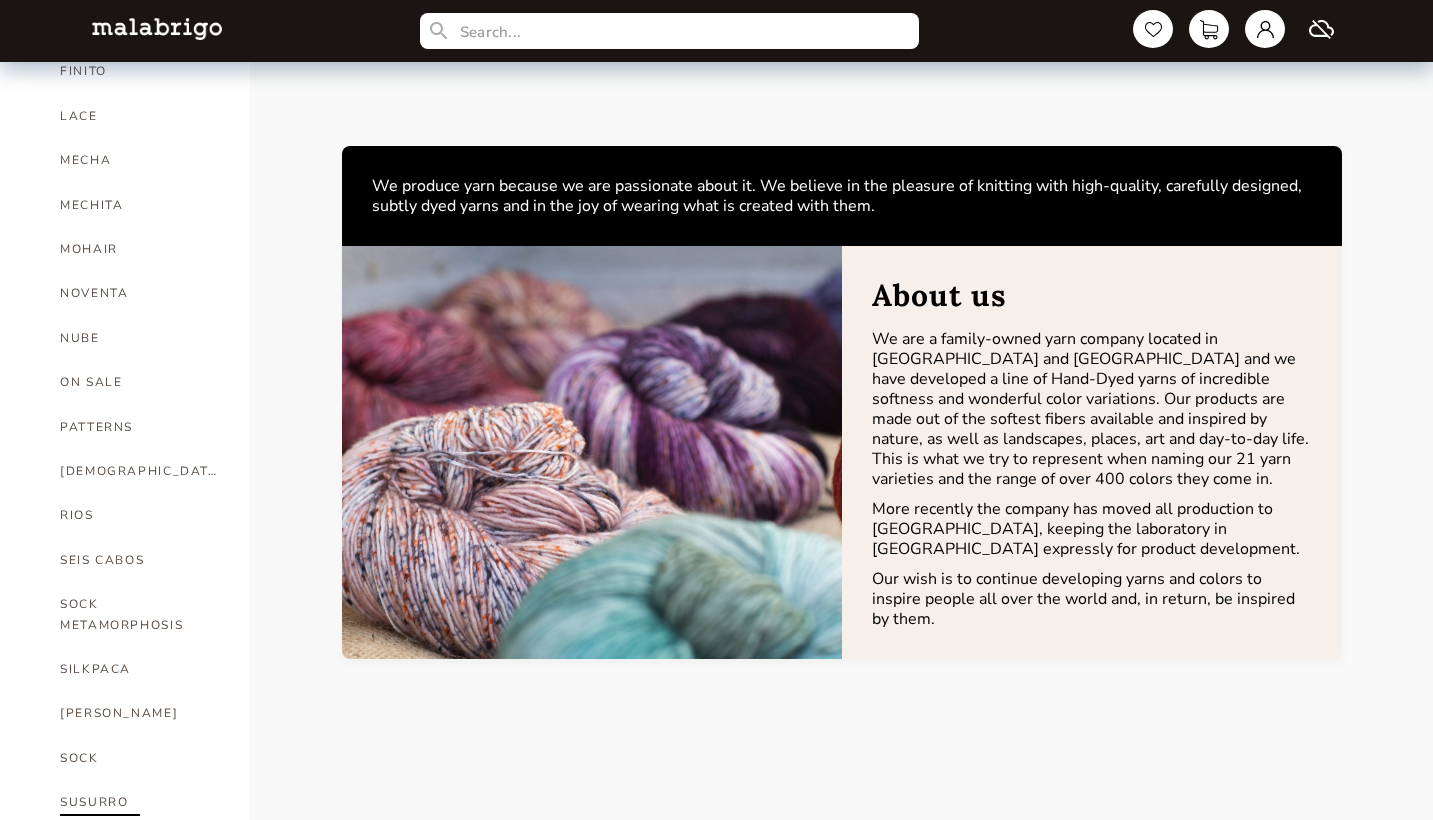 click on "SUSURRO" at bounding box center (140, 802) 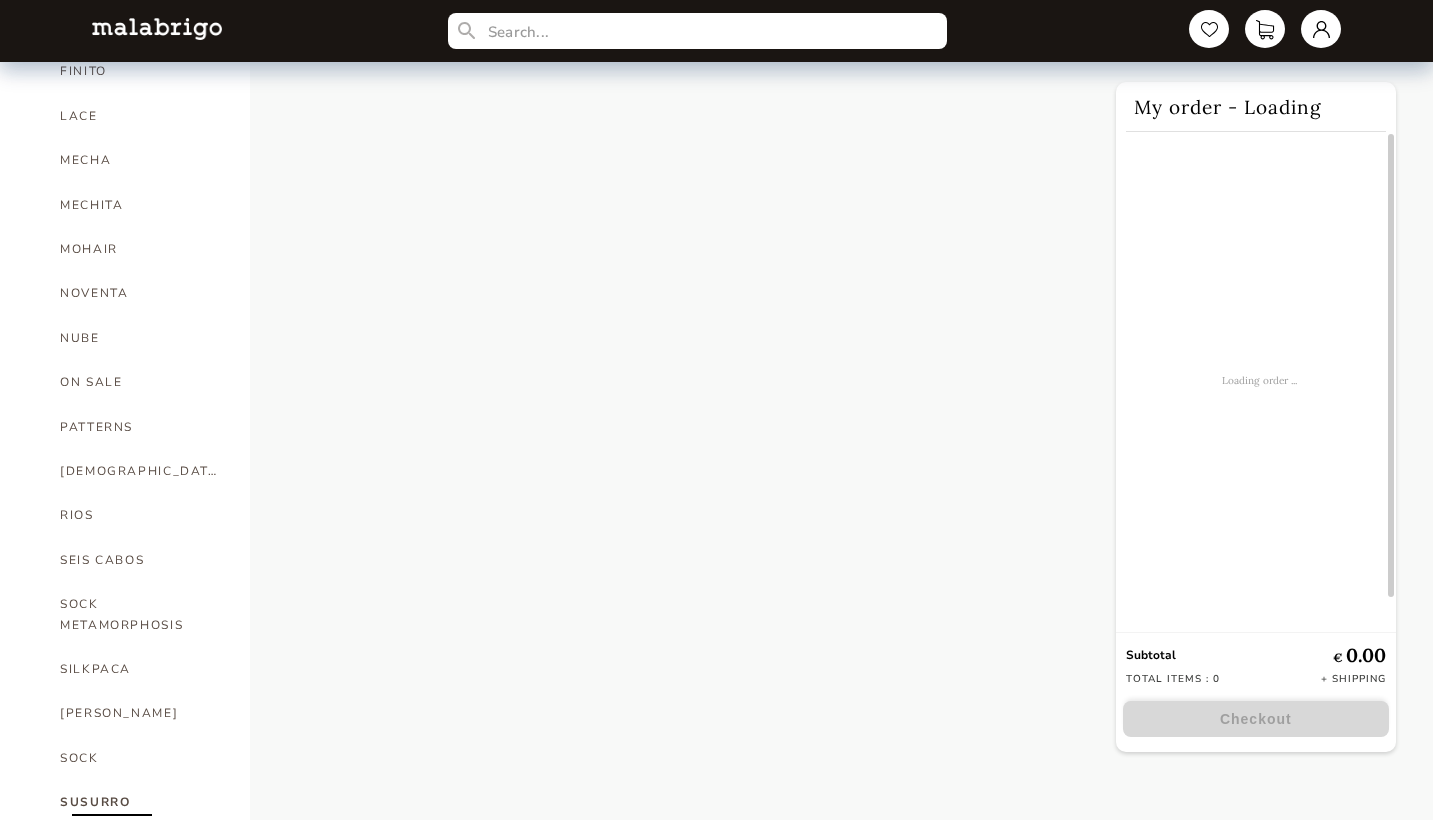 select on "INDEX" 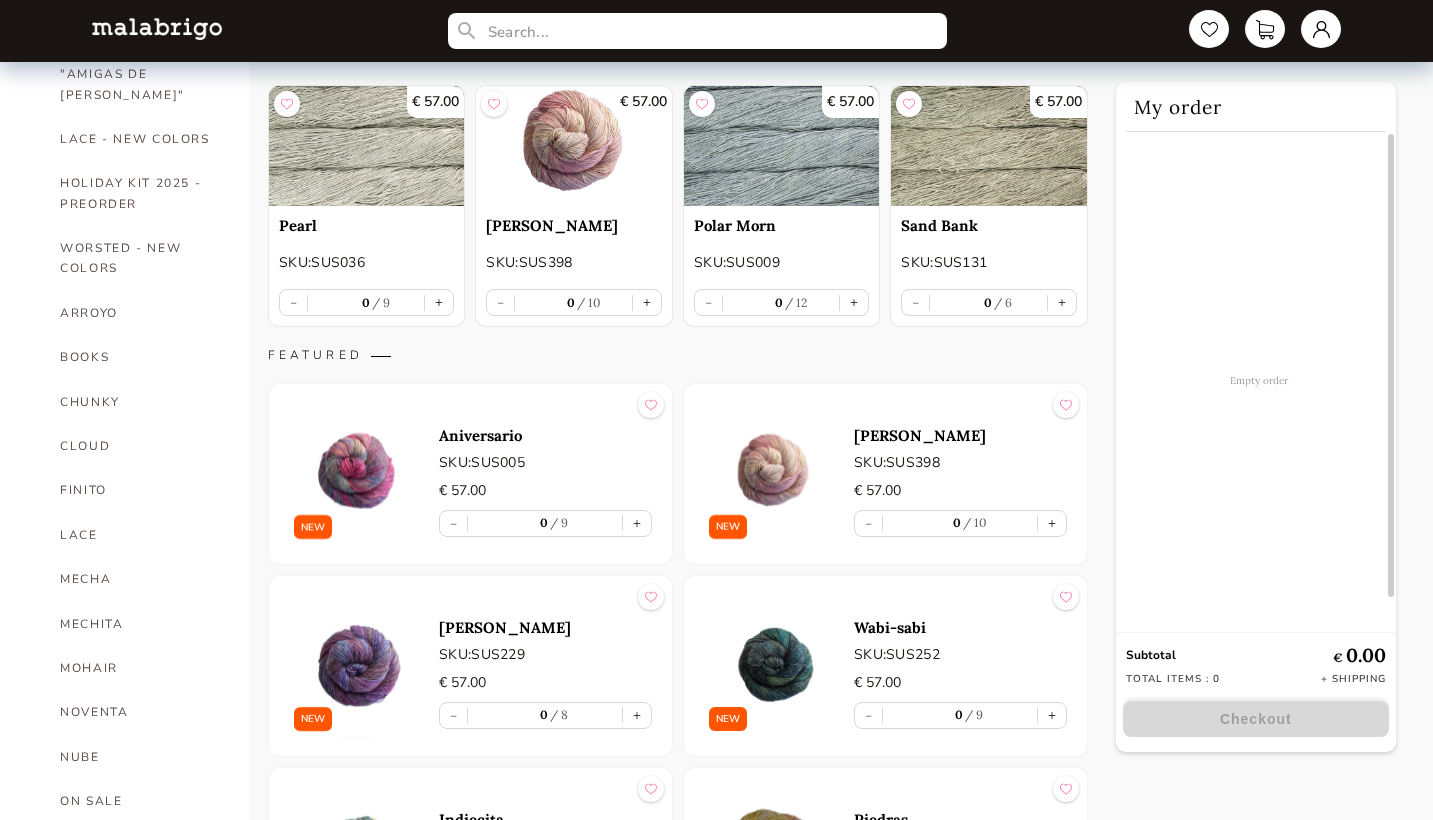scroll, scrollTop: 408, scrollLeft: 0, axis: vertical 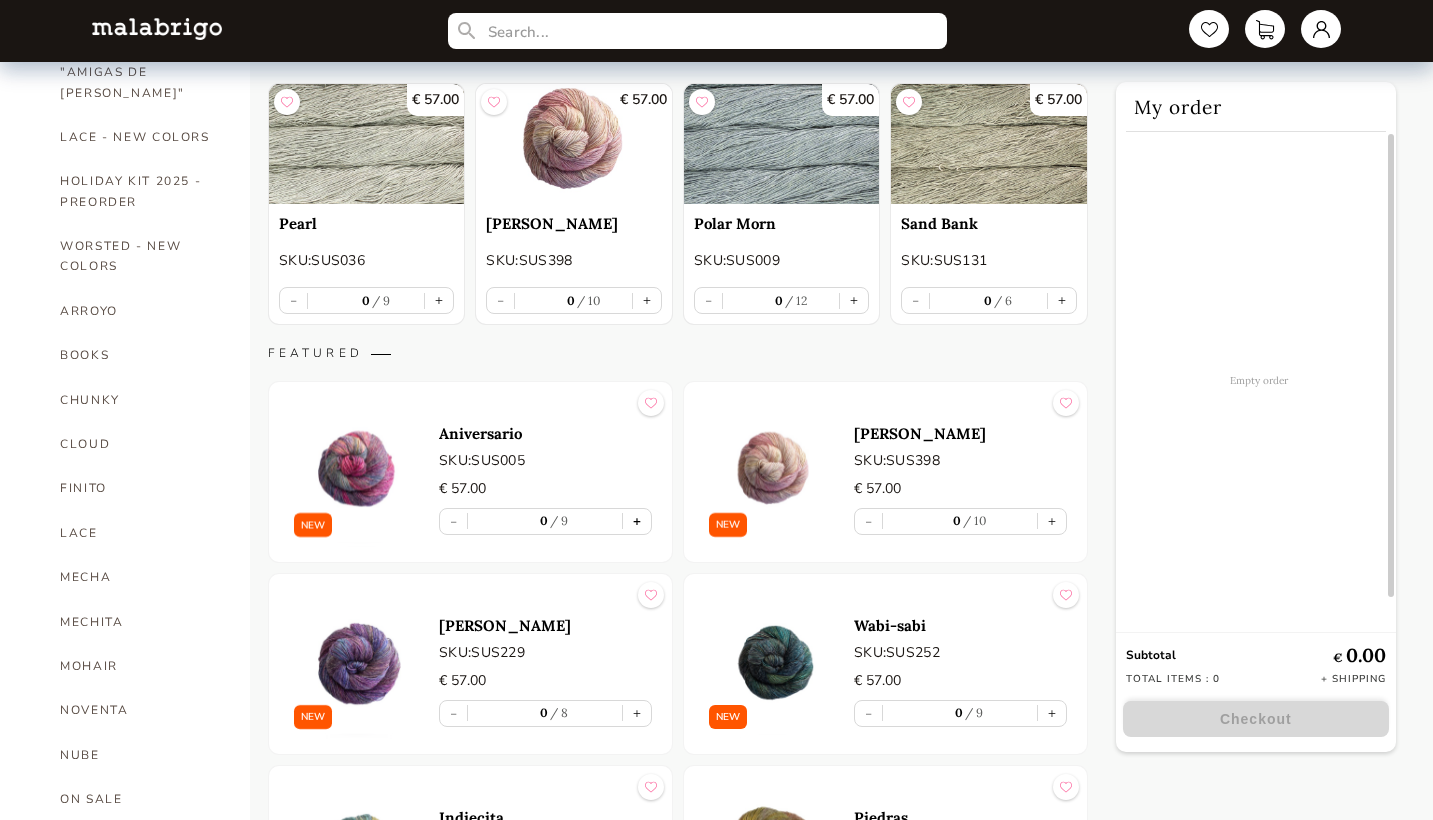 click on "+" at bounding box center (637, 521) 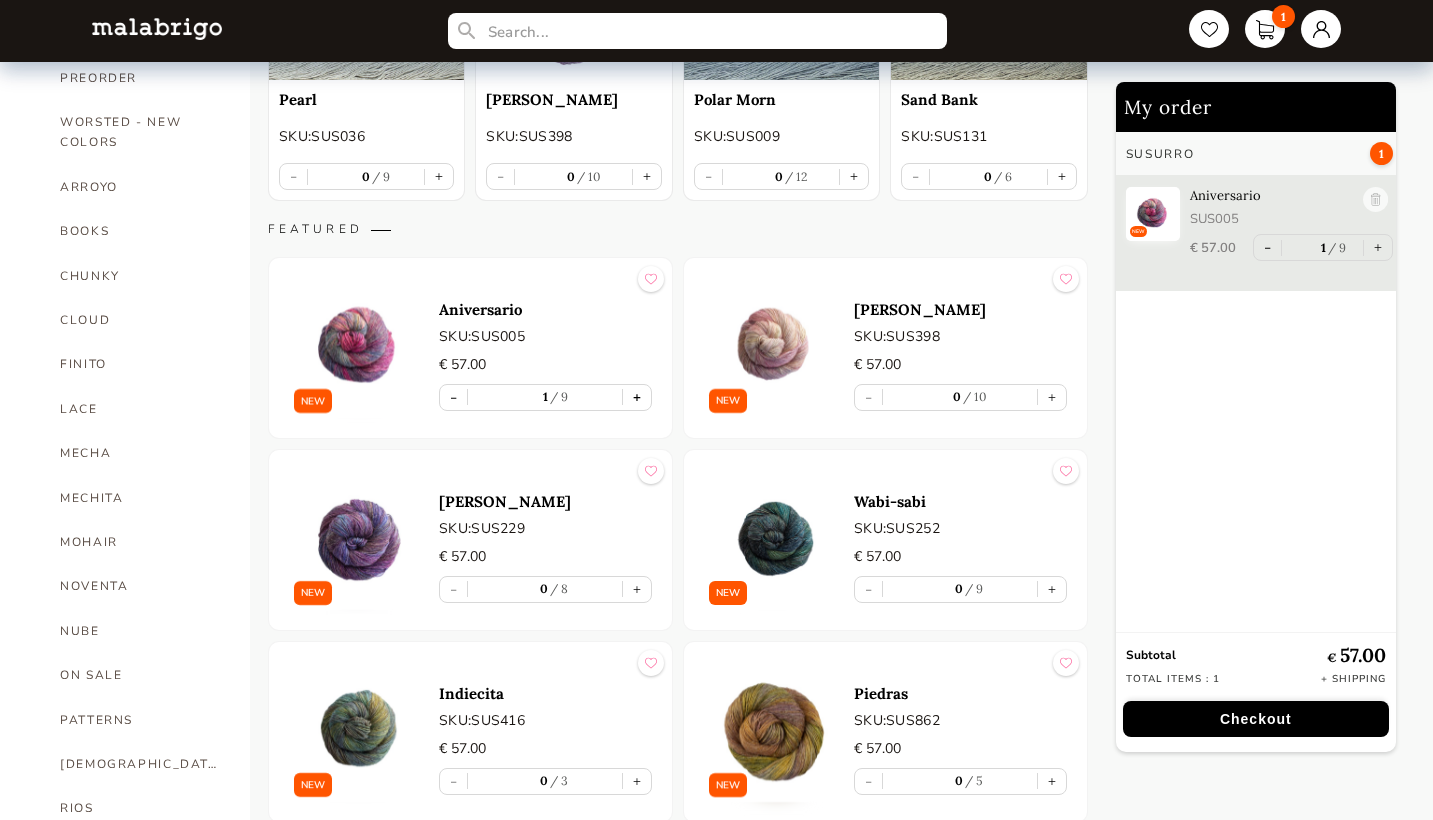 scroll, scrollTop: 581, scrollLeft: 0, axis: vertical 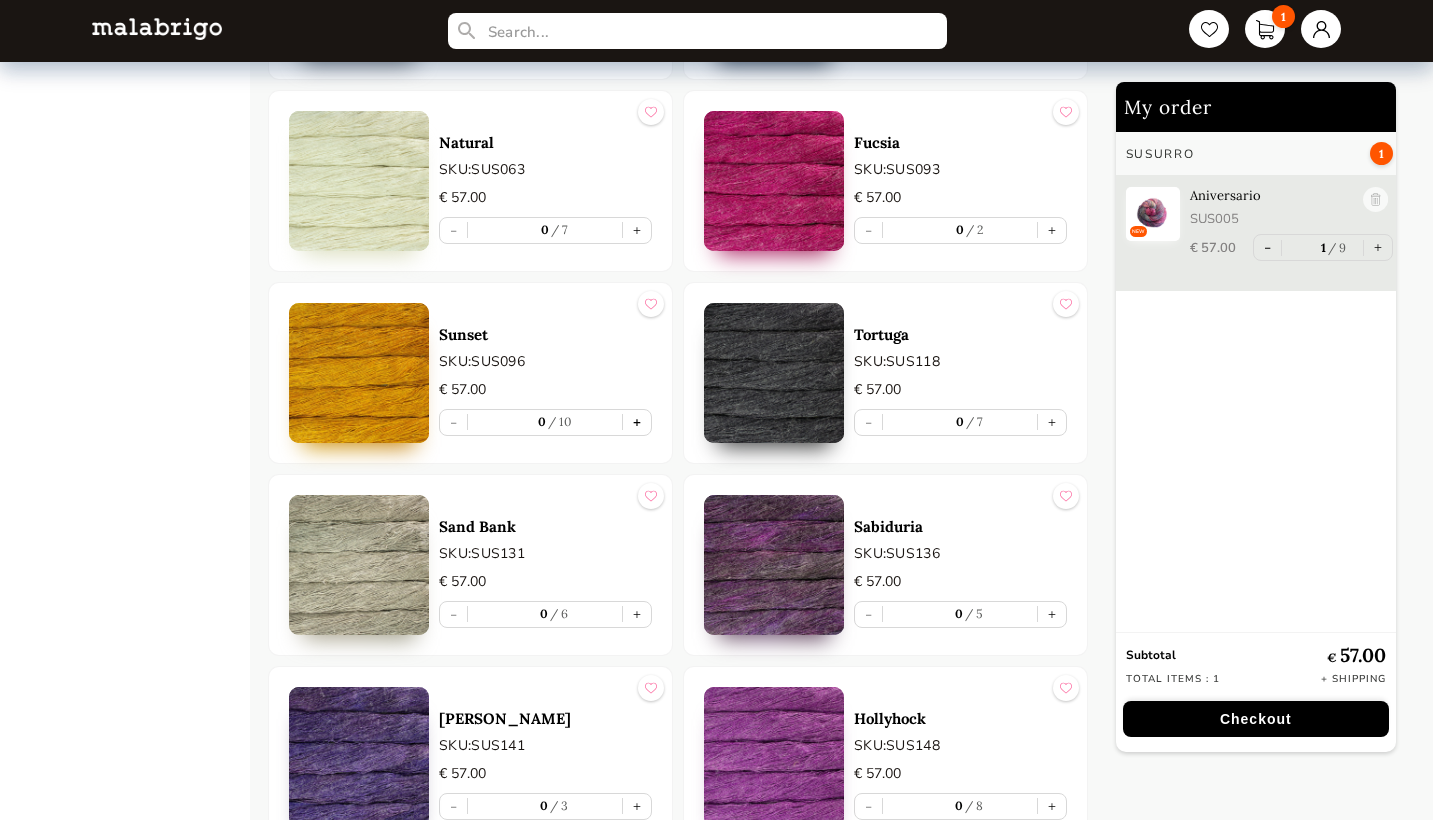click on "+" at bounding box center (637, 422) 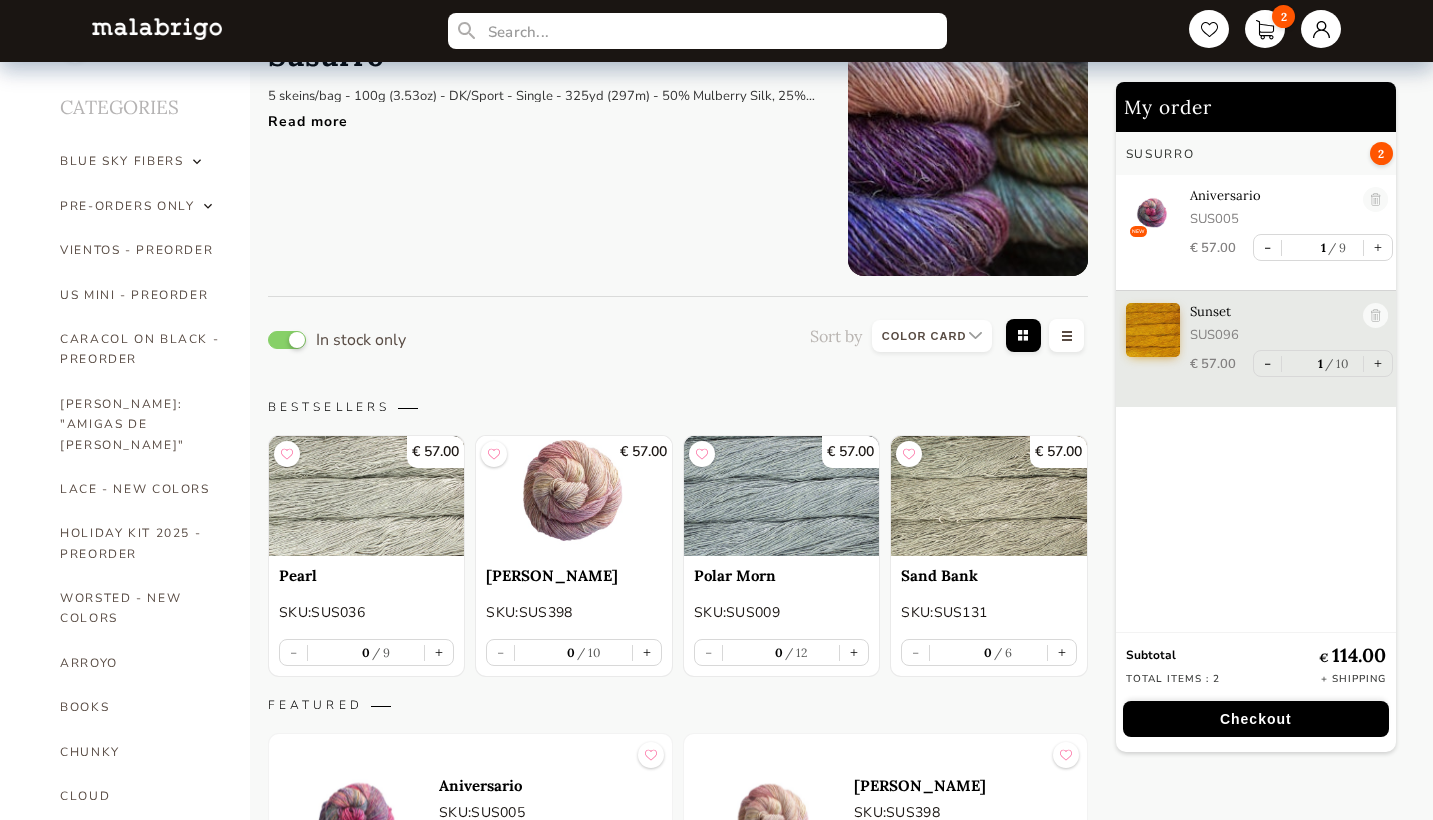 scroll, scrollTop: 24, scrollLeft: 0, axis: vertical 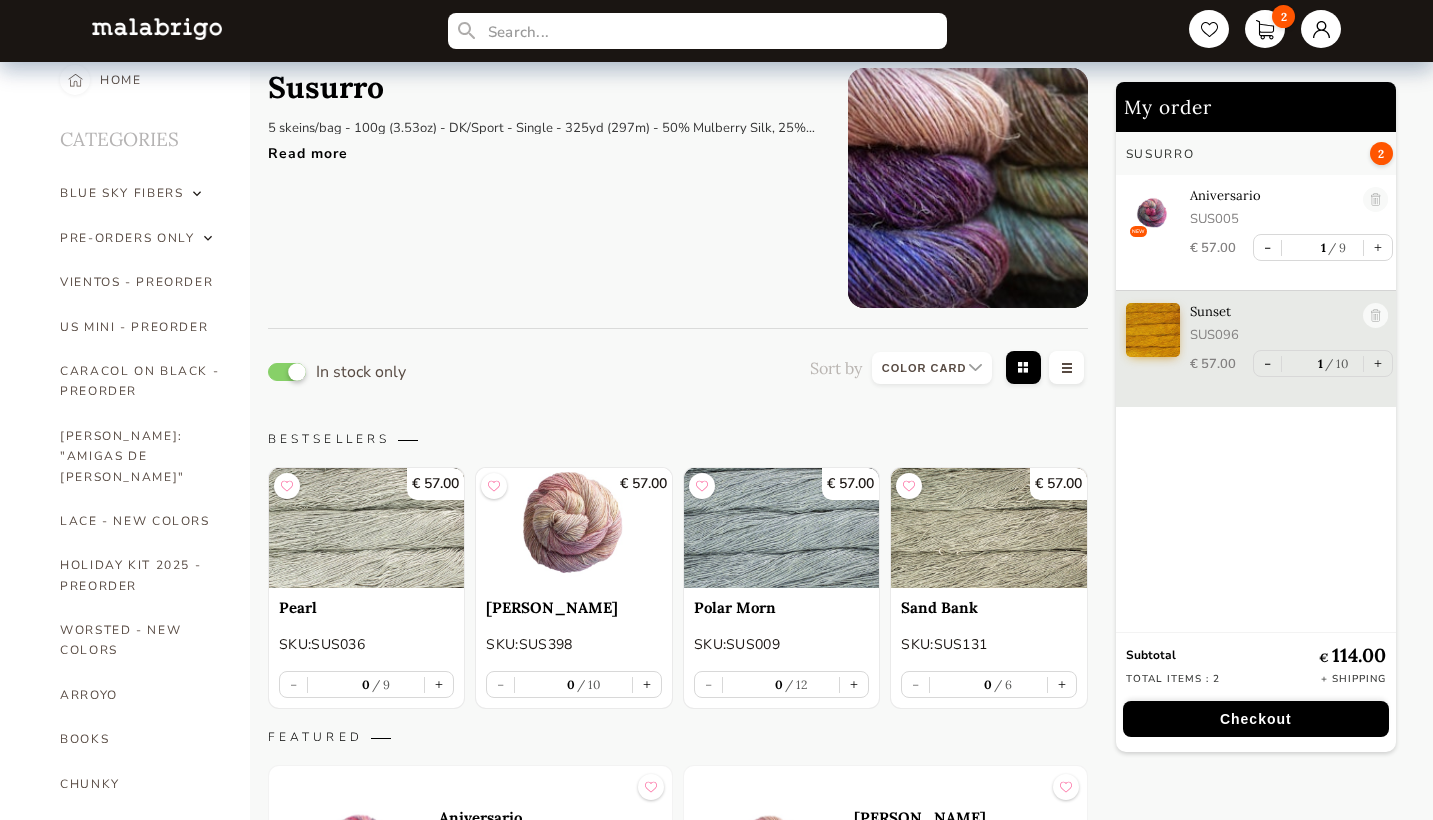 click at bounding box center [287, 372] 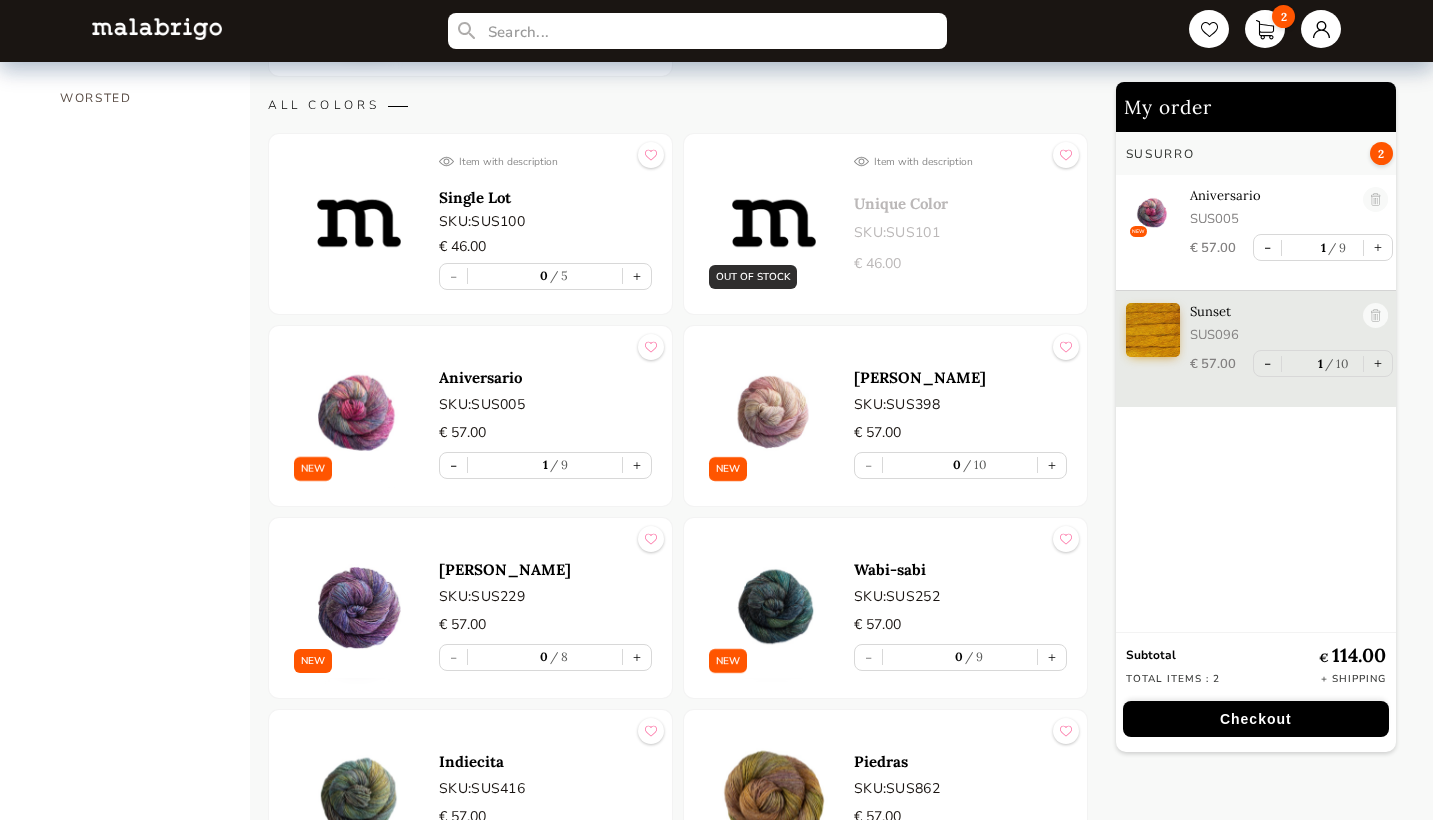 scroll, scrollTop: 1672, scrollLeft: 0, axis: vertical 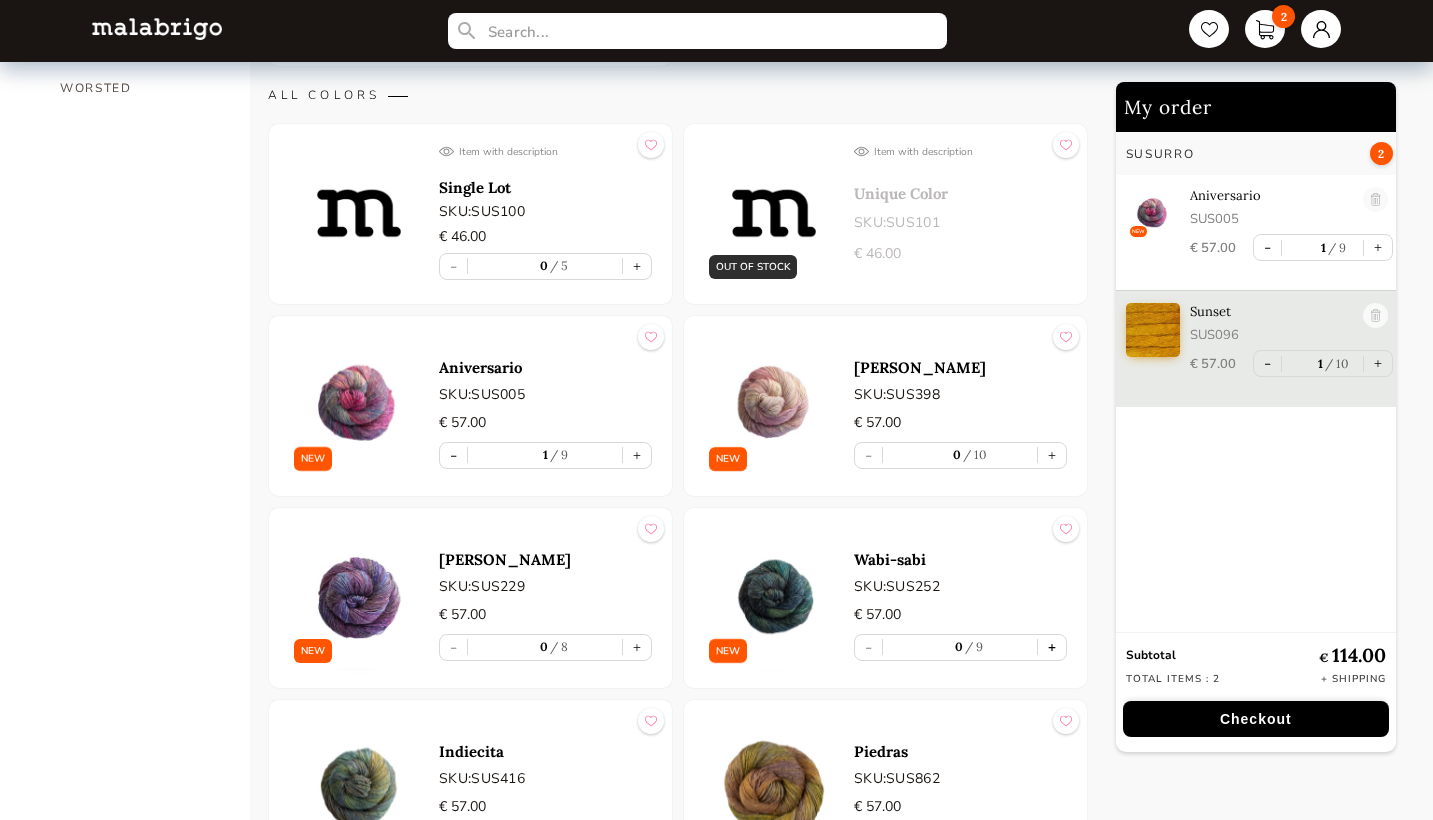click on "+" at bounding box center (1052, 647) 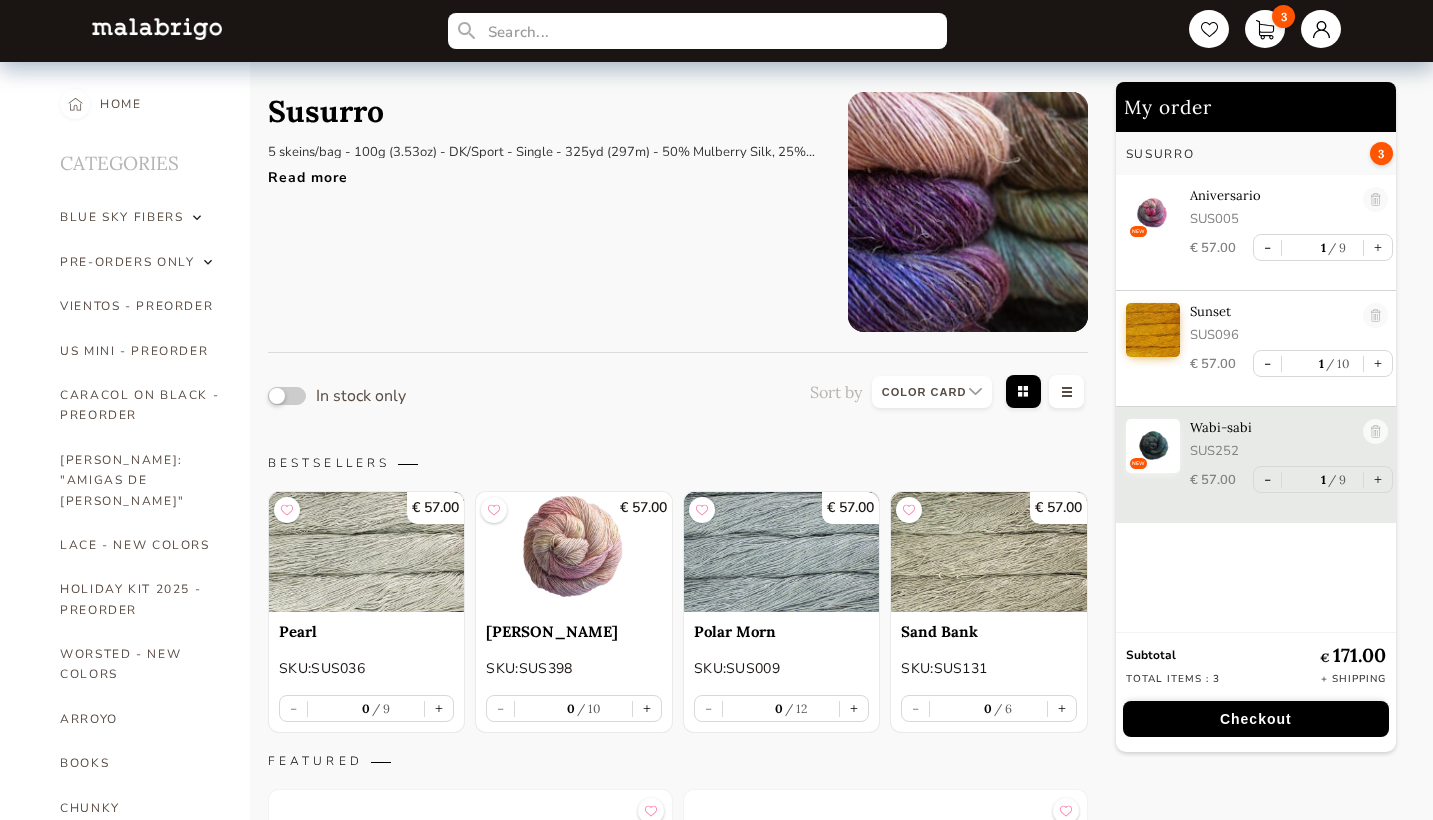 scroll, scrollTop: 0, scrollLeft: 0, axis: both 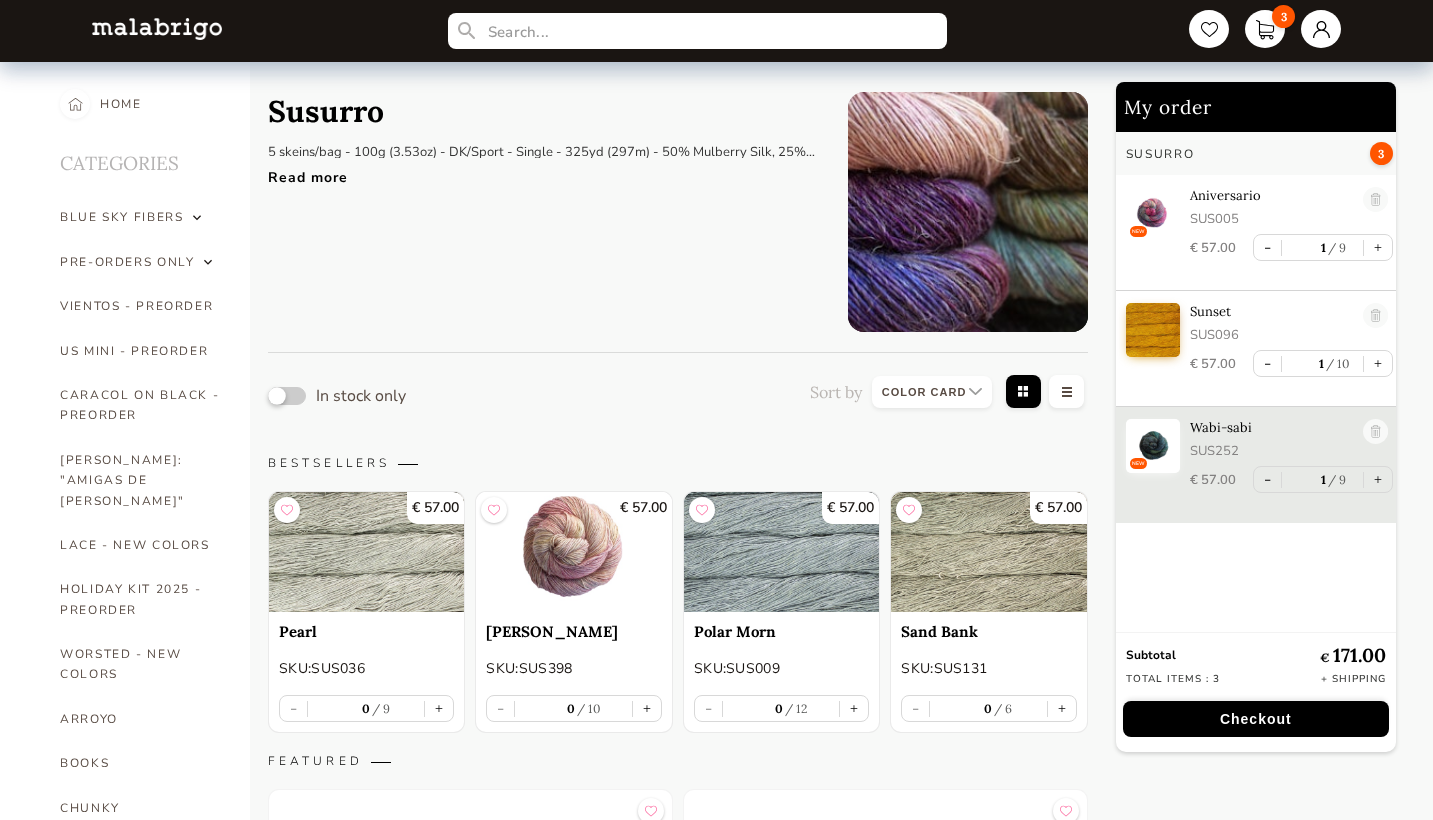 click at bounding box center (287, 396) 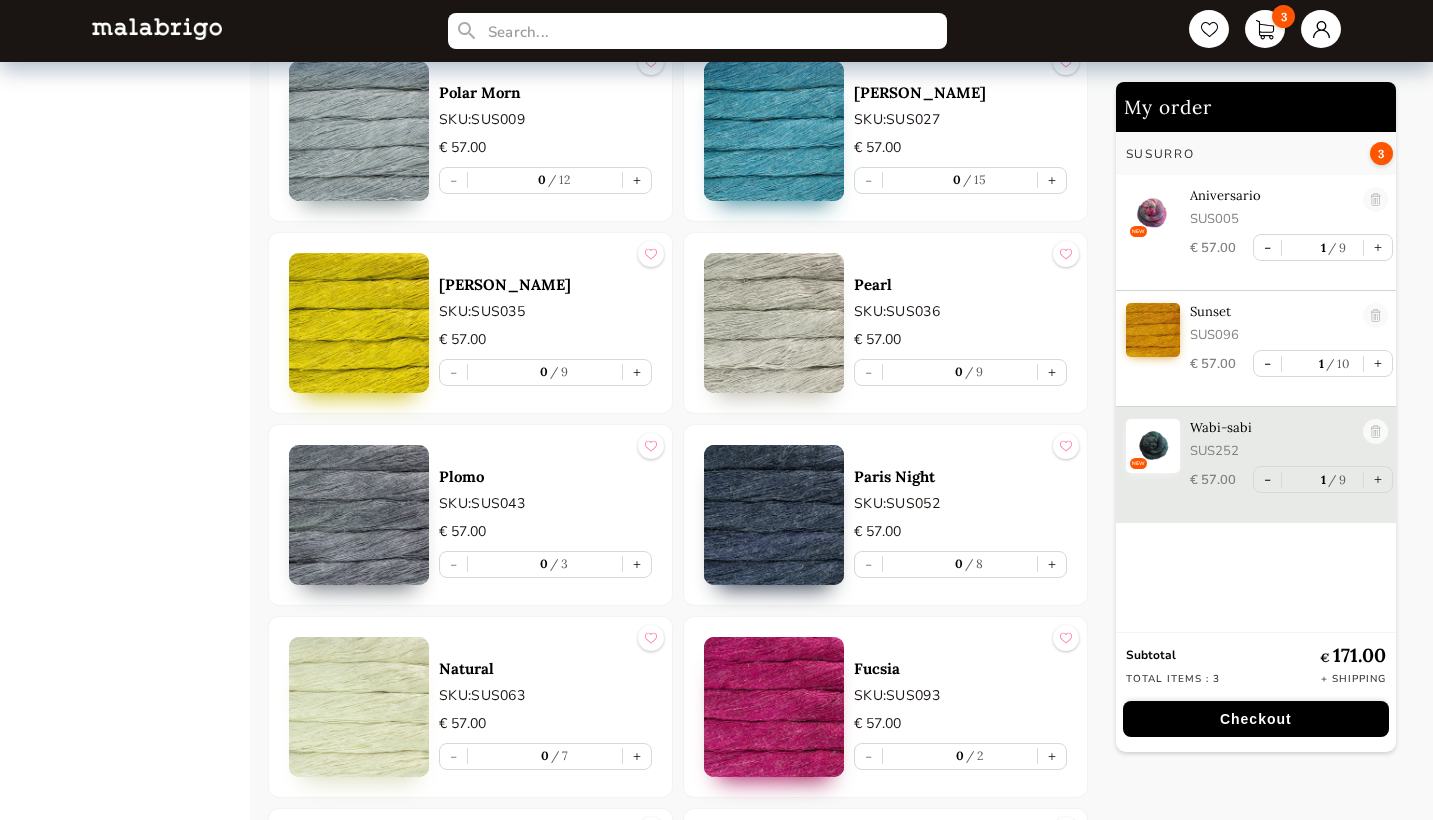 scroll, scrollTop: 2544, scrollLeft: 0, axis: vertical 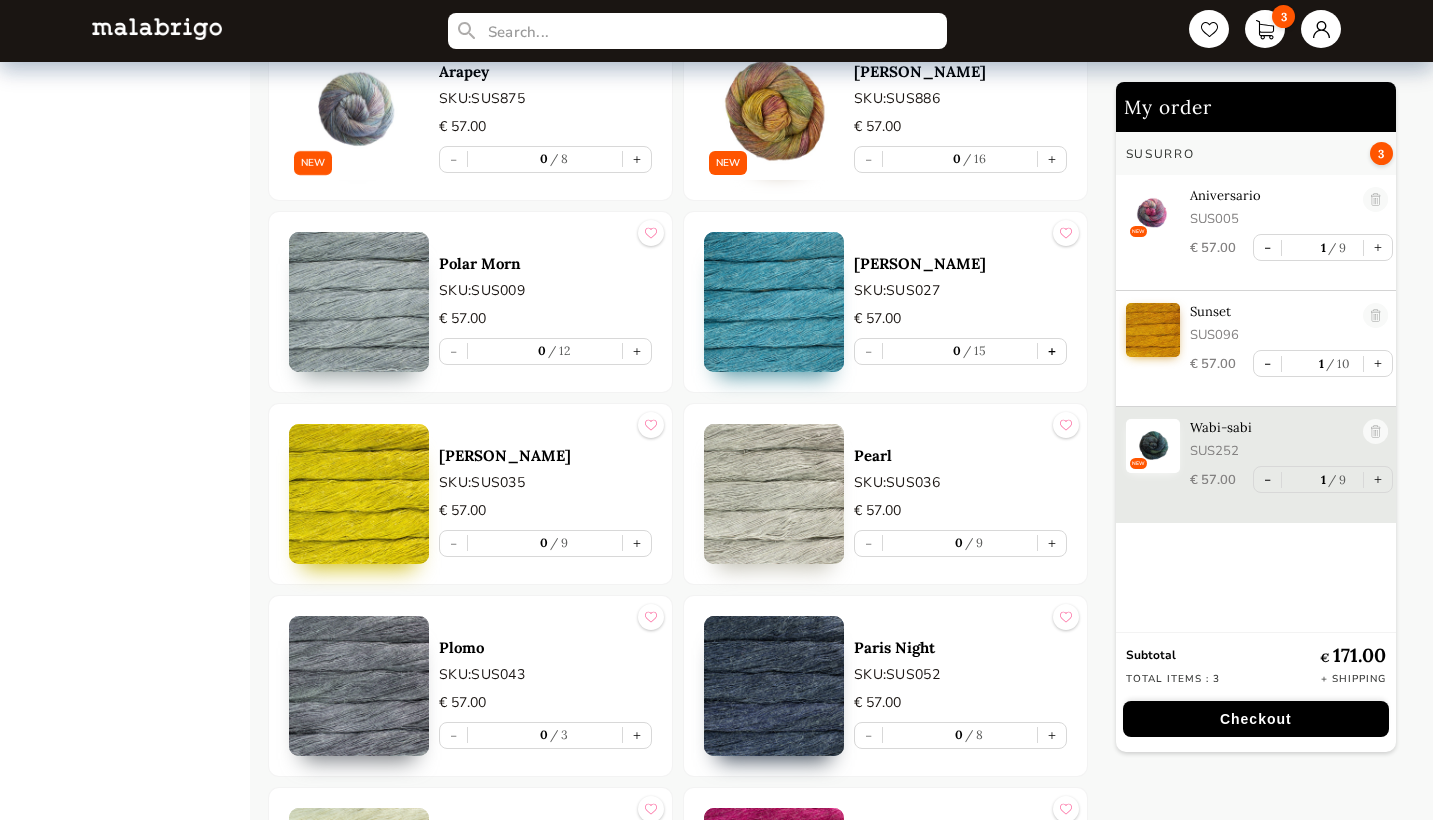 click on "+" at bounding box center [1052, 351] 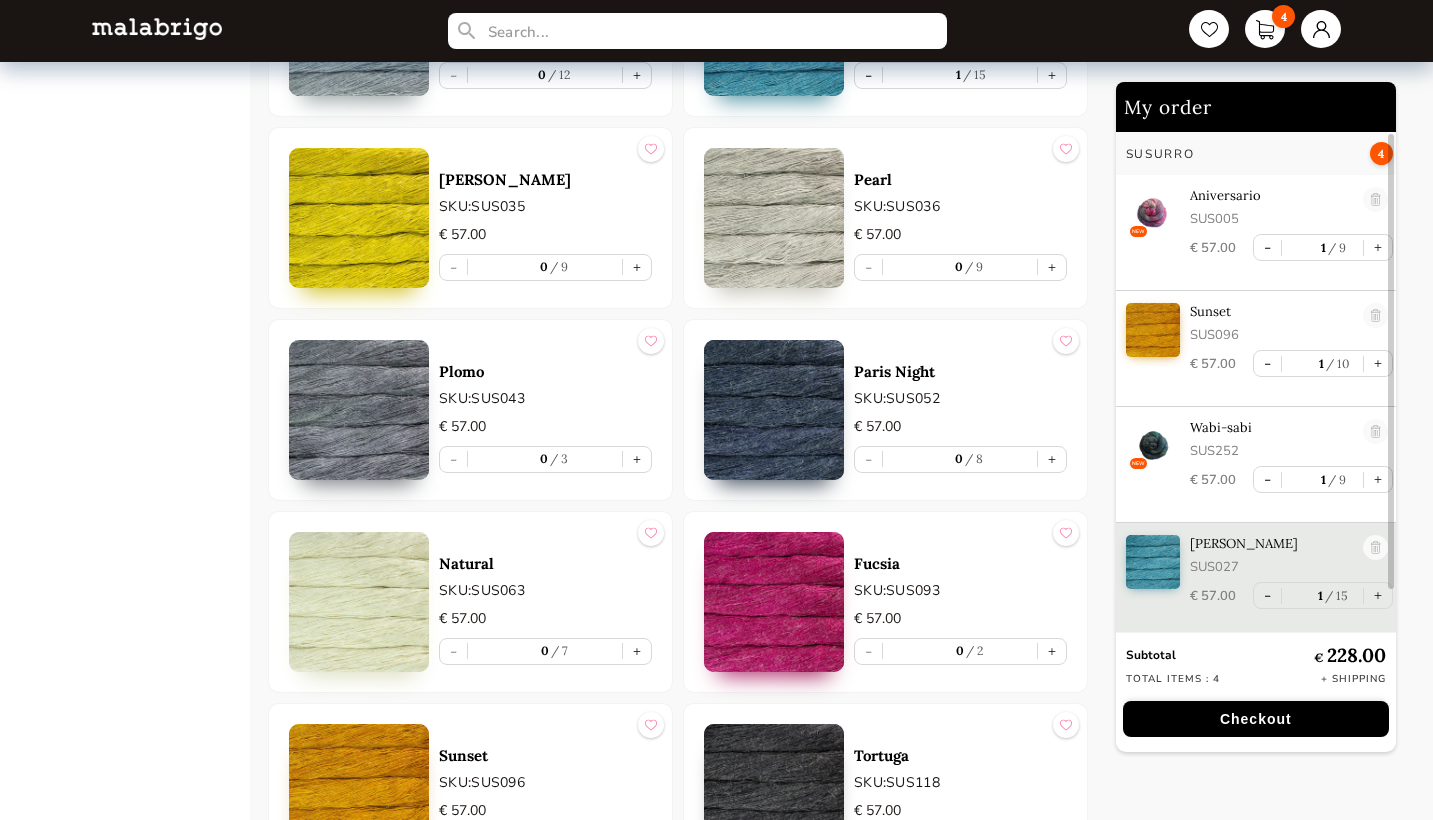 scroll, scrollTop: 2827, scrollLeft: 0, axis: vertical 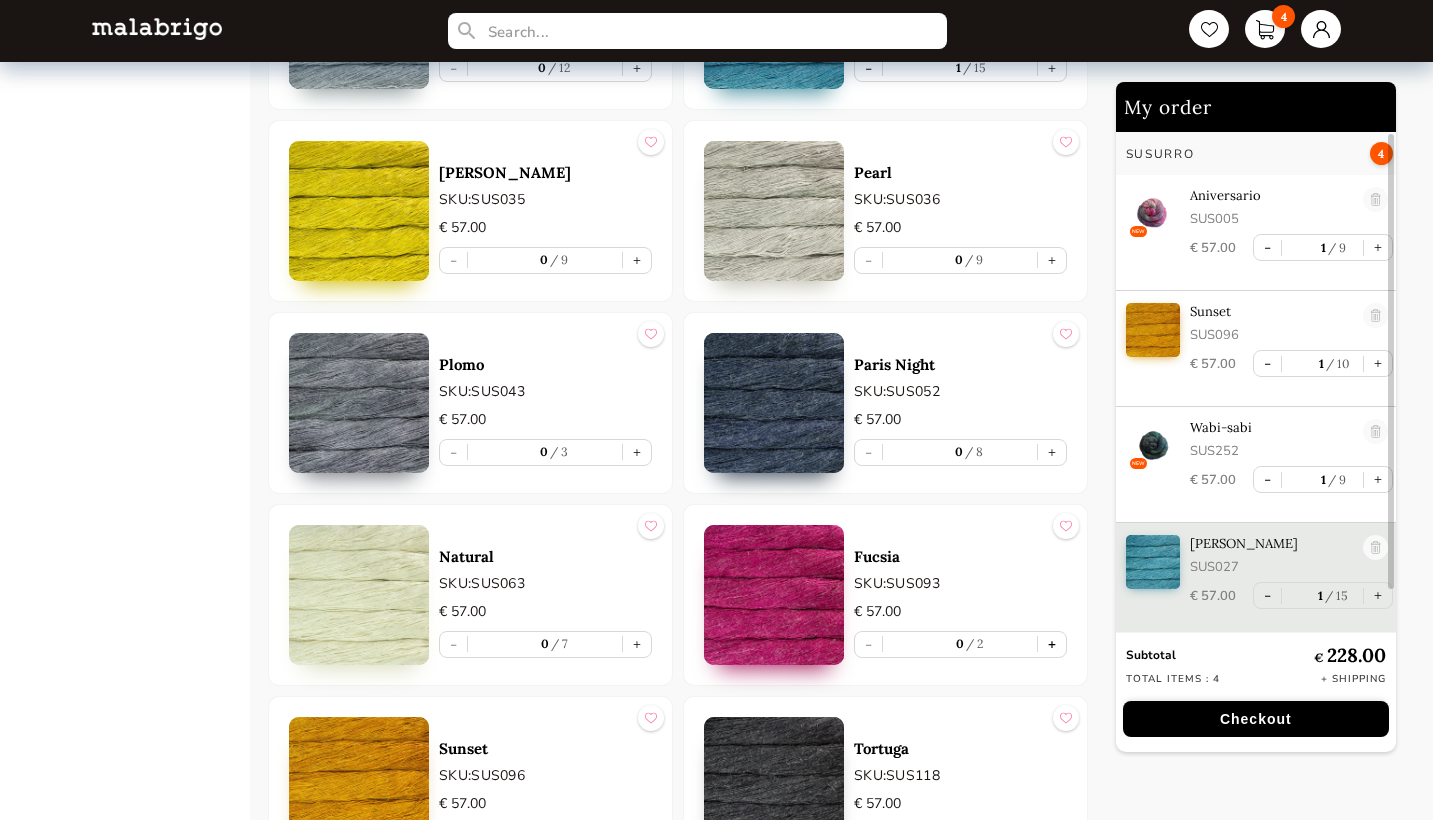 click on "+" at bounding box center [1052, 644] 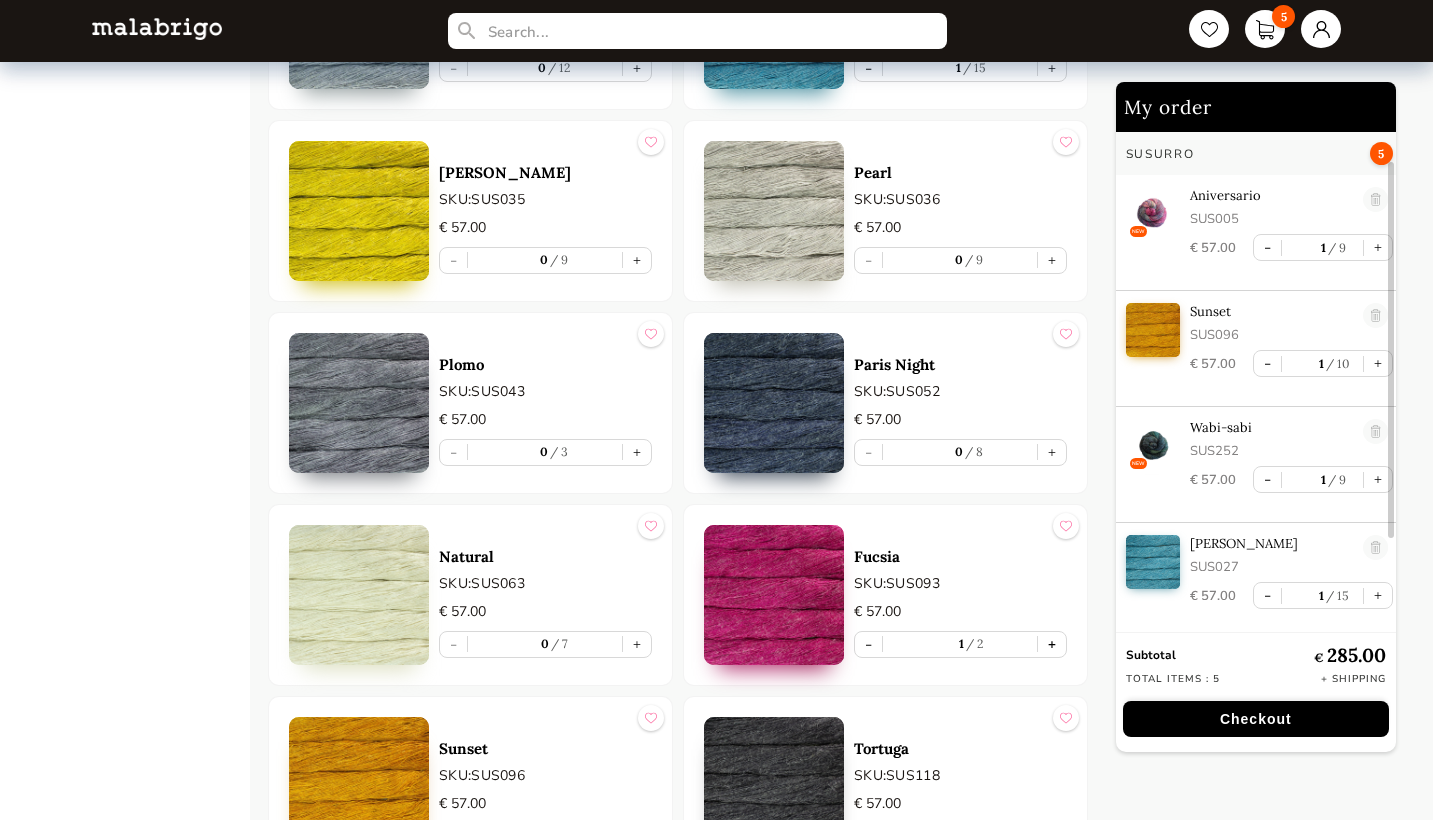 scroll, scrollTop: 100, scrollLeft: 0, axis: vertical 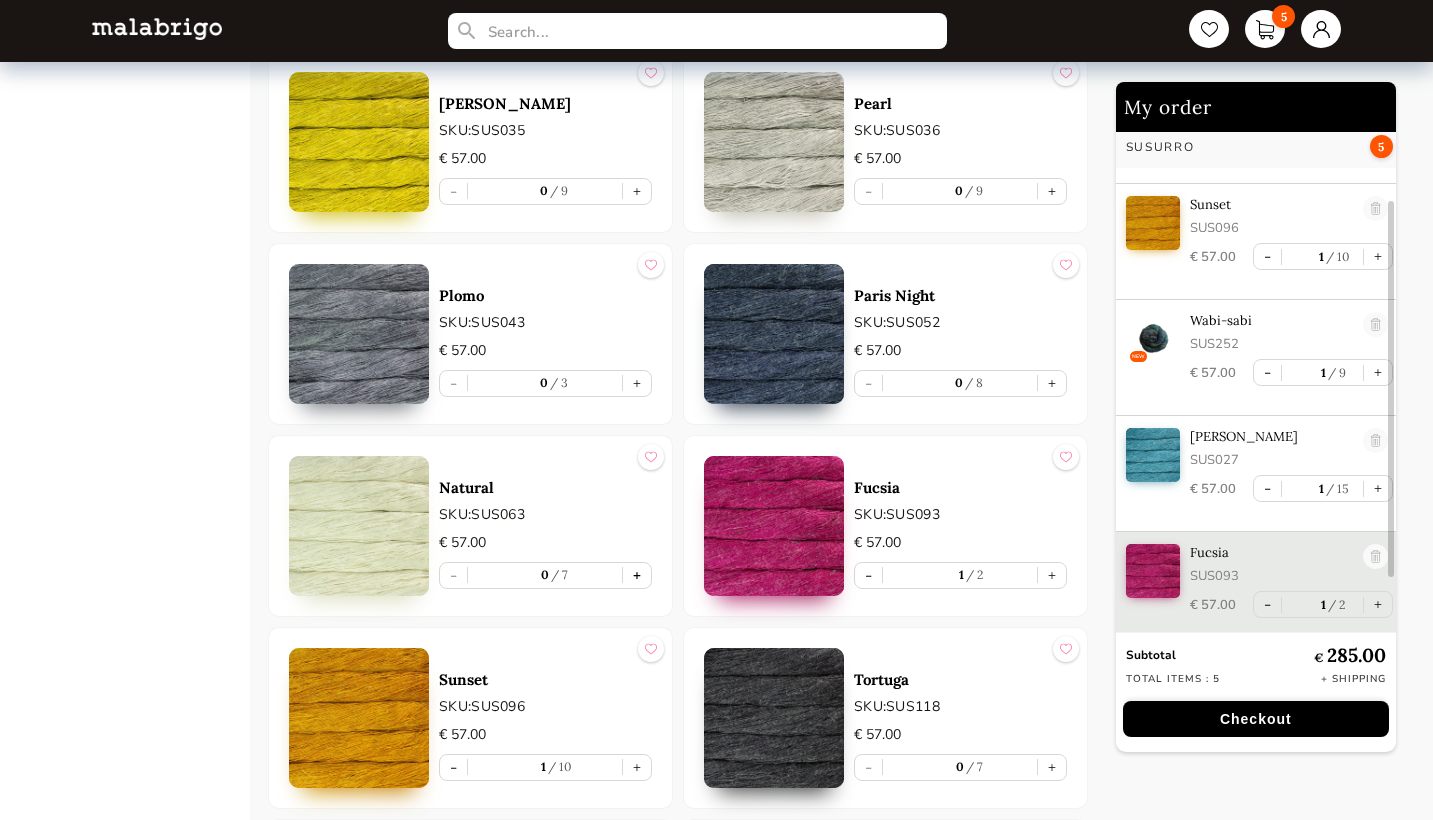 click on "+" at bounding box center (637, 575) 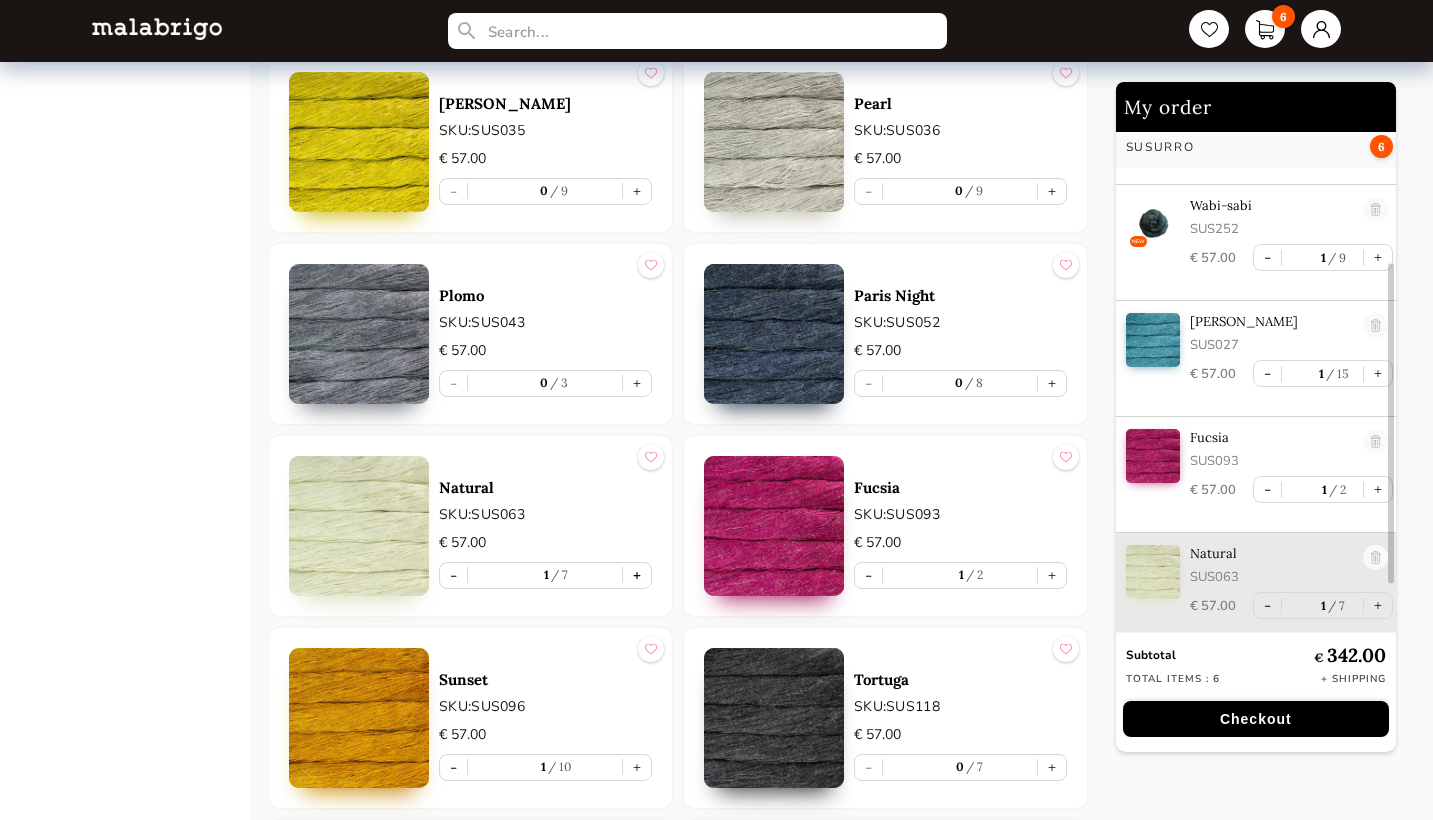 scroll, scrollTop: 216, scrollLeft: 0, axis: vertical 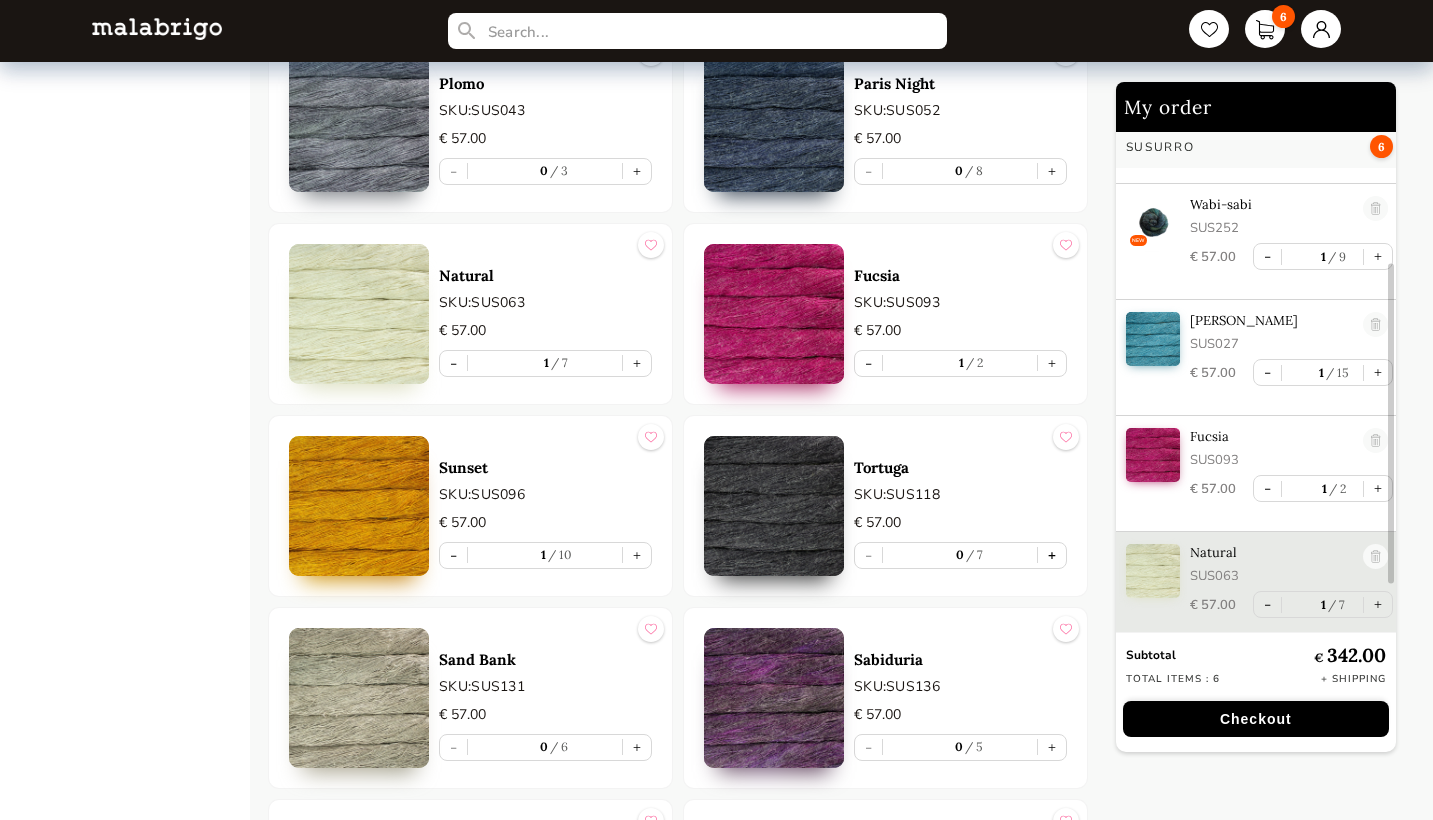 click on "+" at bounding box center [1052, 555] 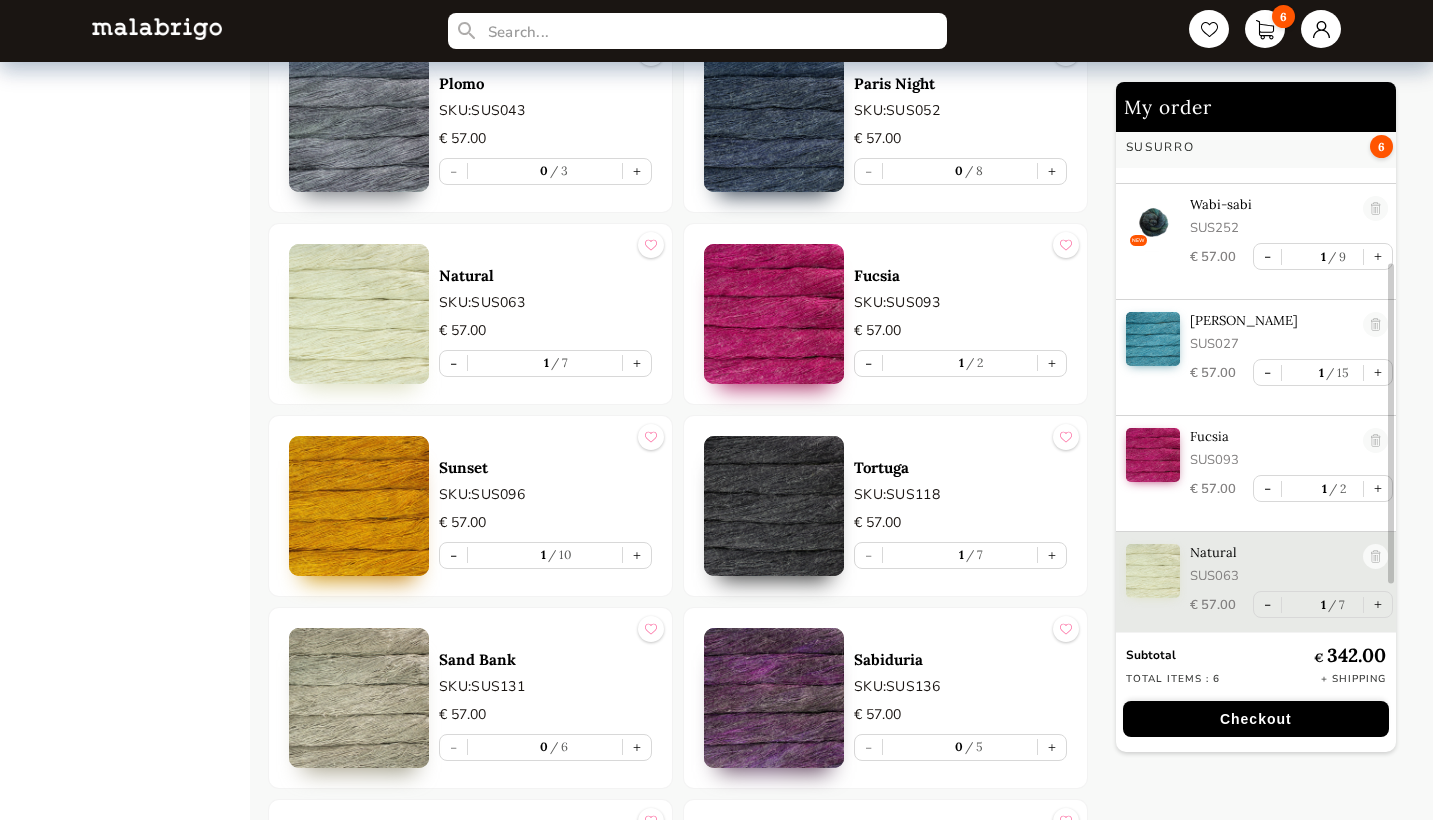 scroll, scrollTop: 332, scrollLeft: 0, axis: vertical 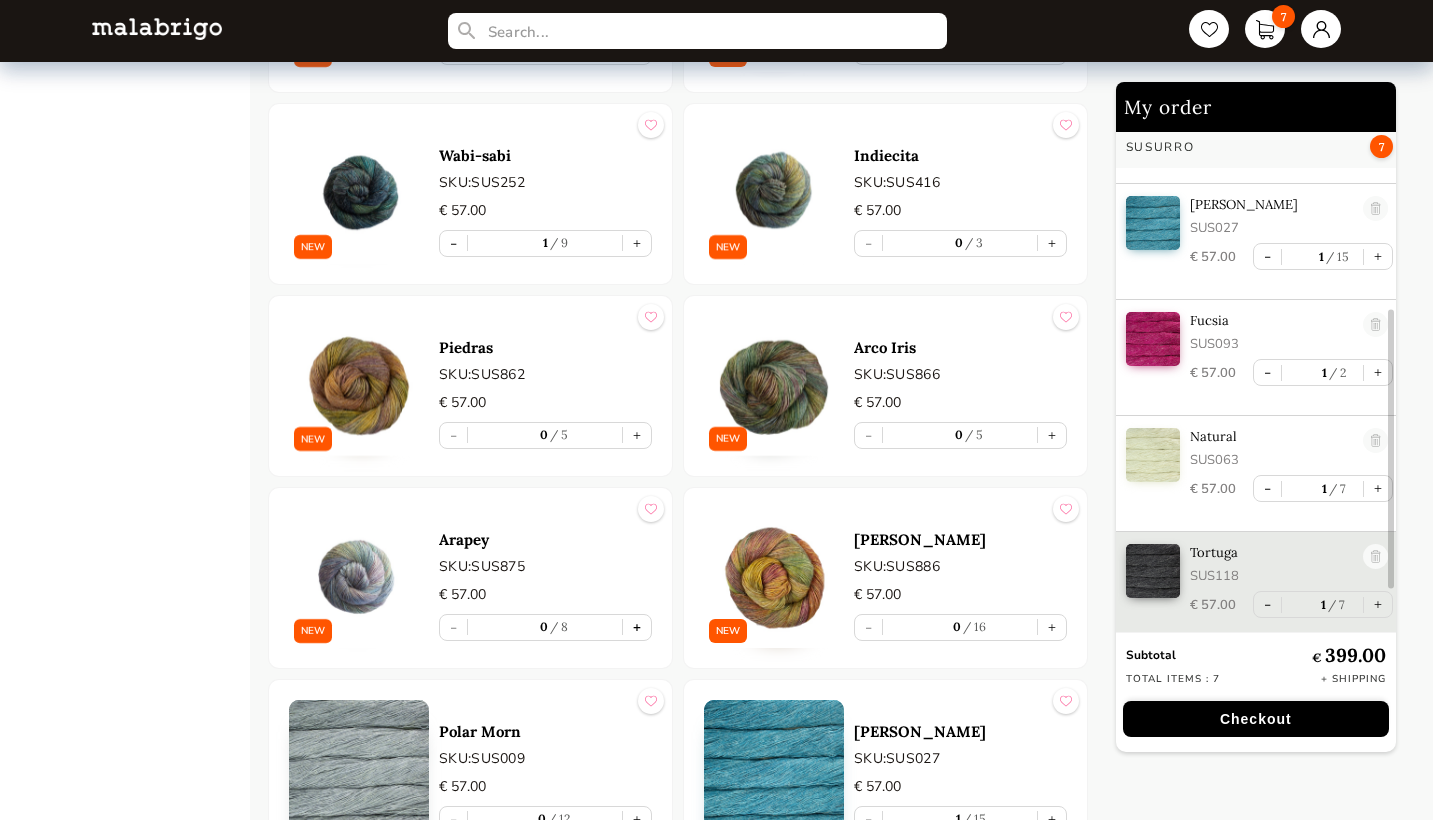 click on "+" at bounding box center (637, 627) 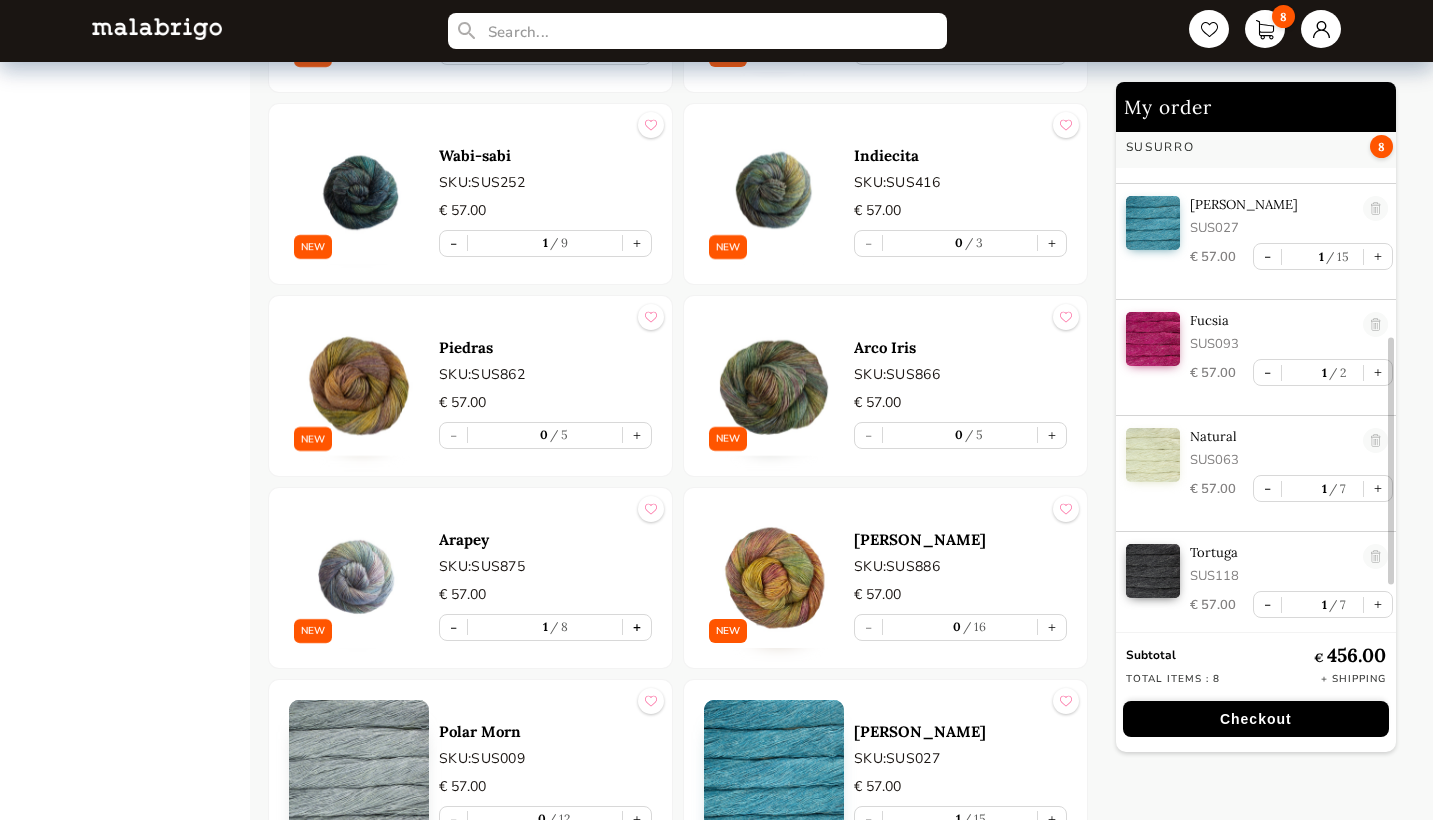 scroll, scrollTop: 448, scrollLeft: 0, axis: vertical 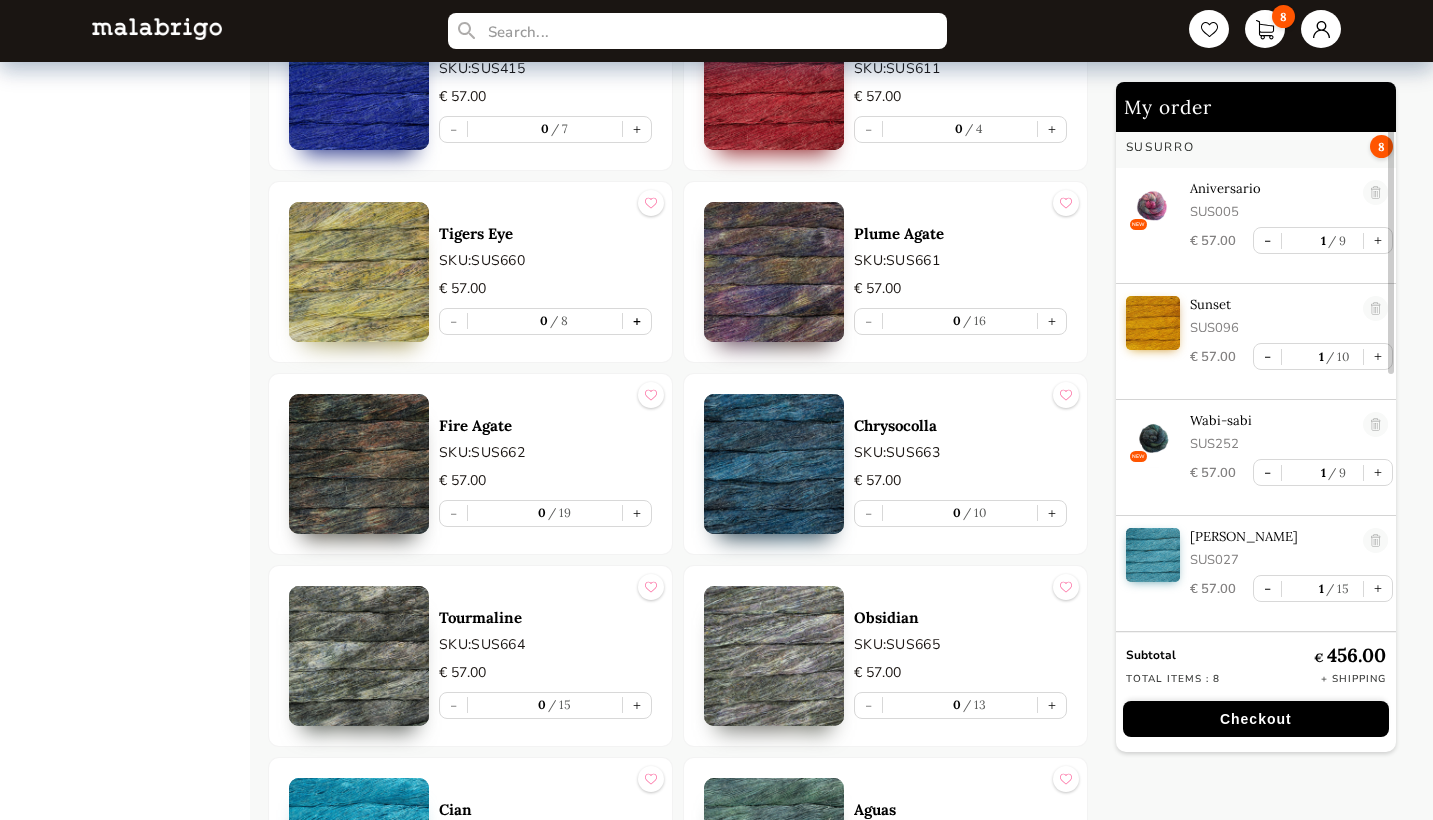 click on "+" at bounding box center (637, 321) 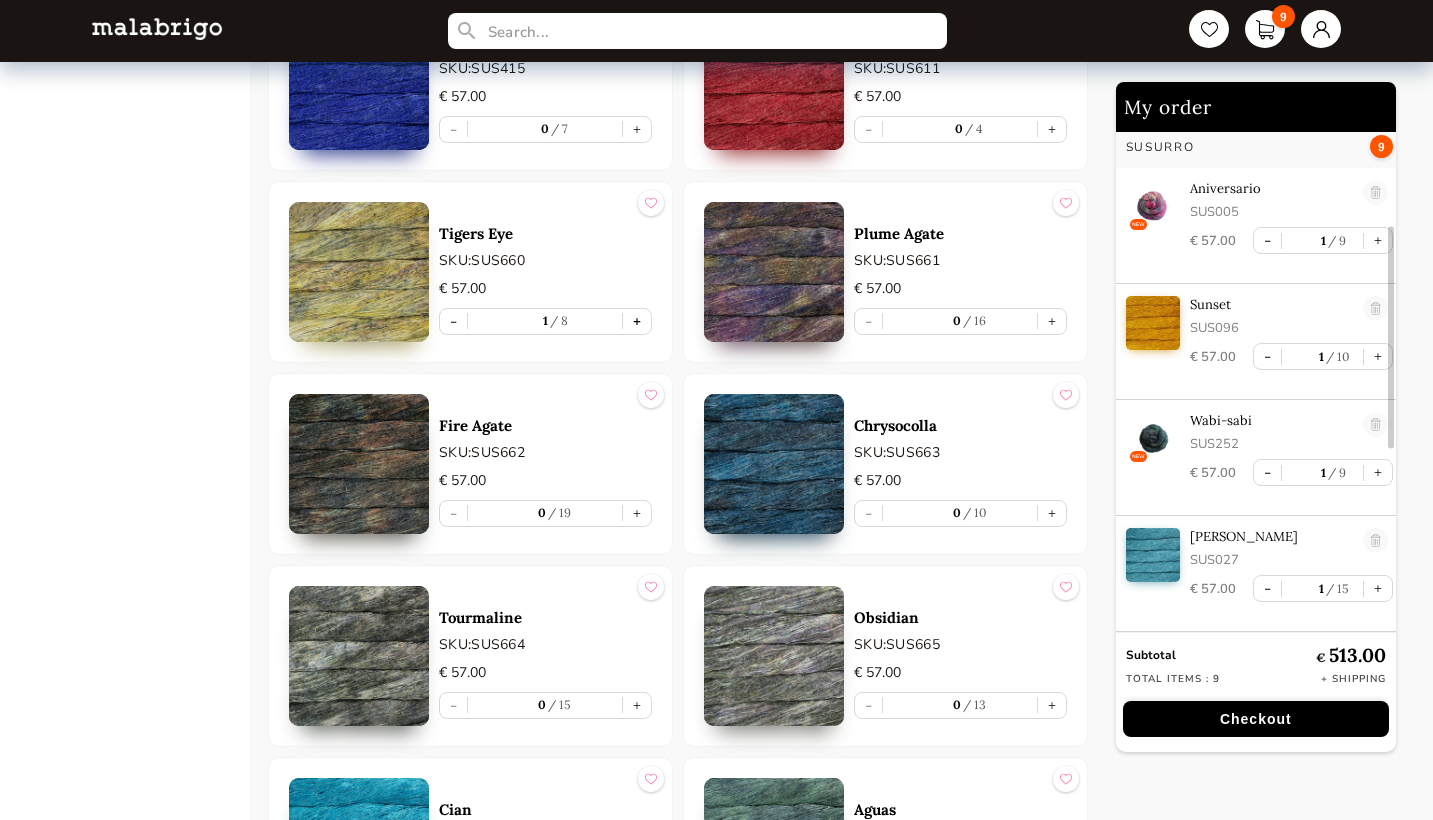 scroll, scrollTop: 564, scrollLeft: 0, axis: vertical 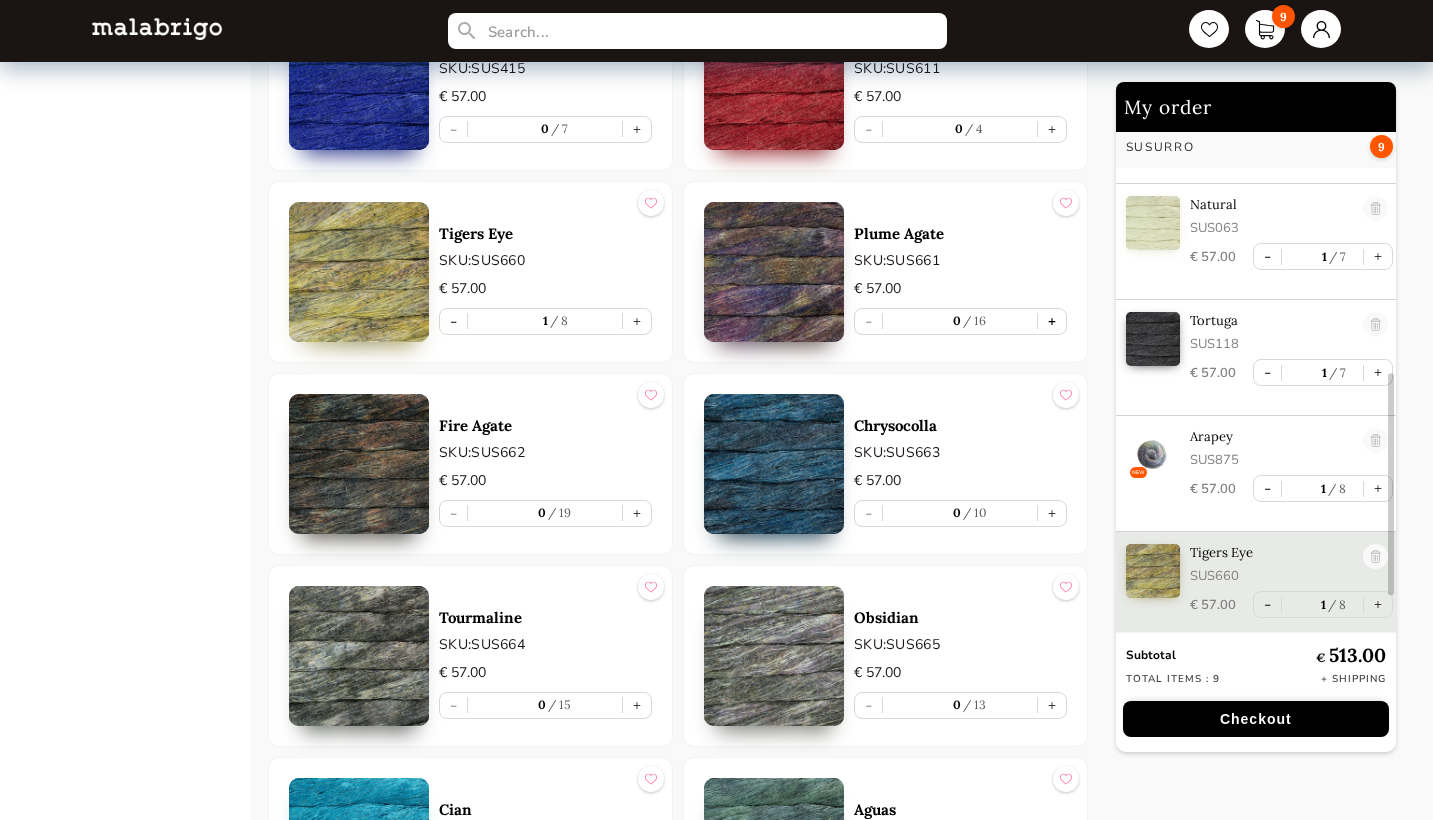click on "+" at bounding box center [1052, 321] 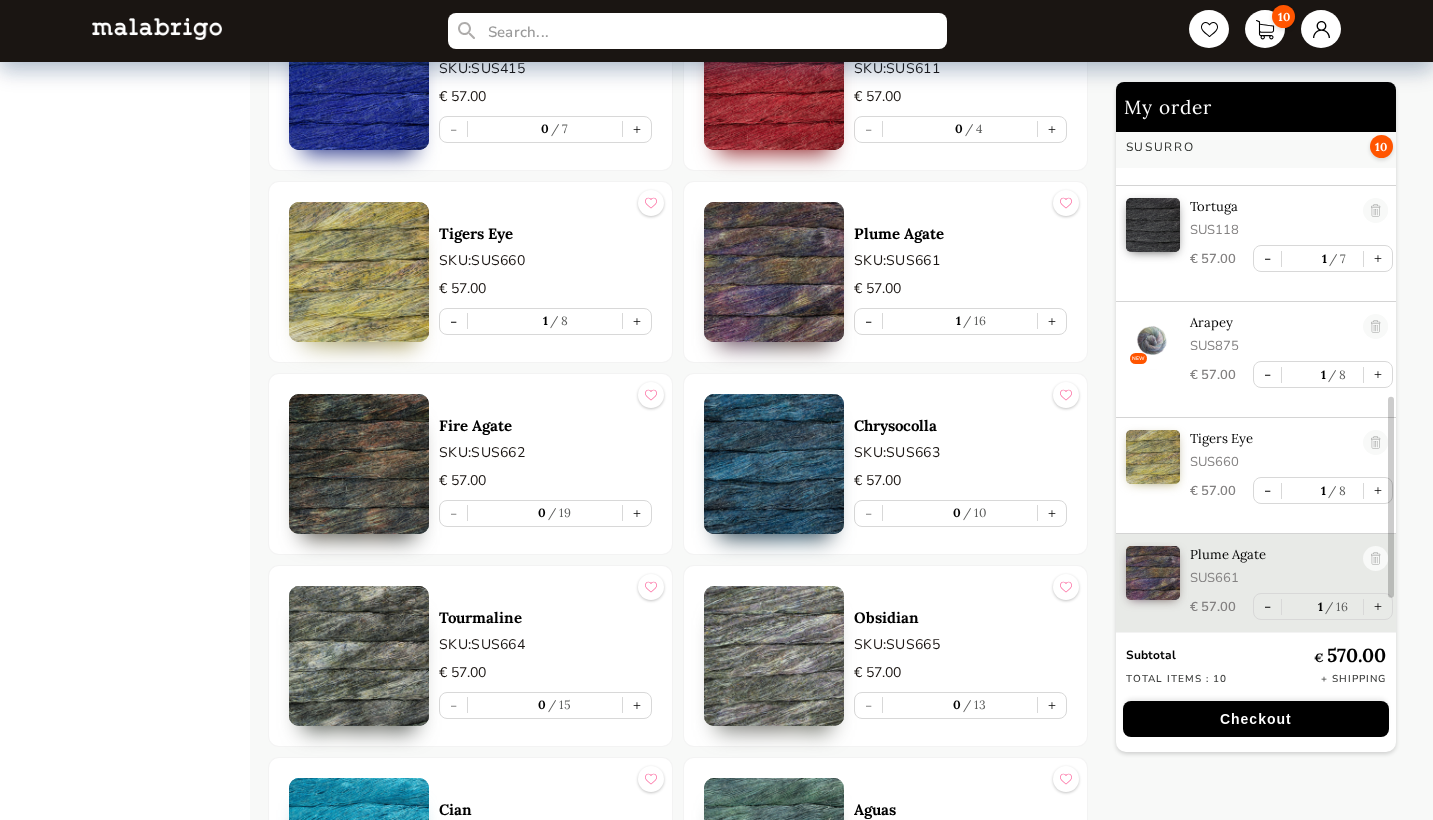 scroll, scrollTop: 680, scrollLeft: 0, axis: vertical 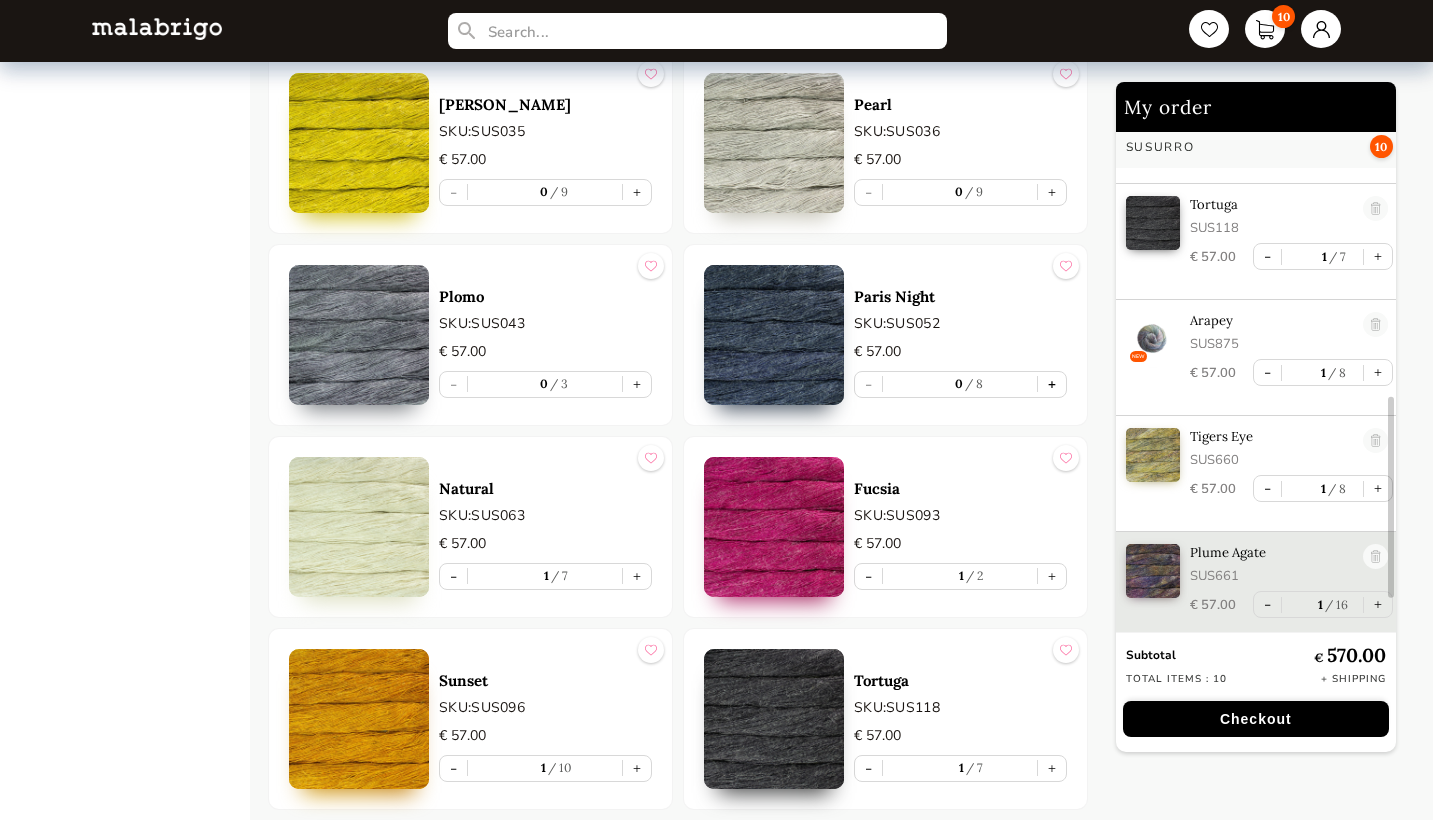 click on "+" at bounding box center [1052, 384] 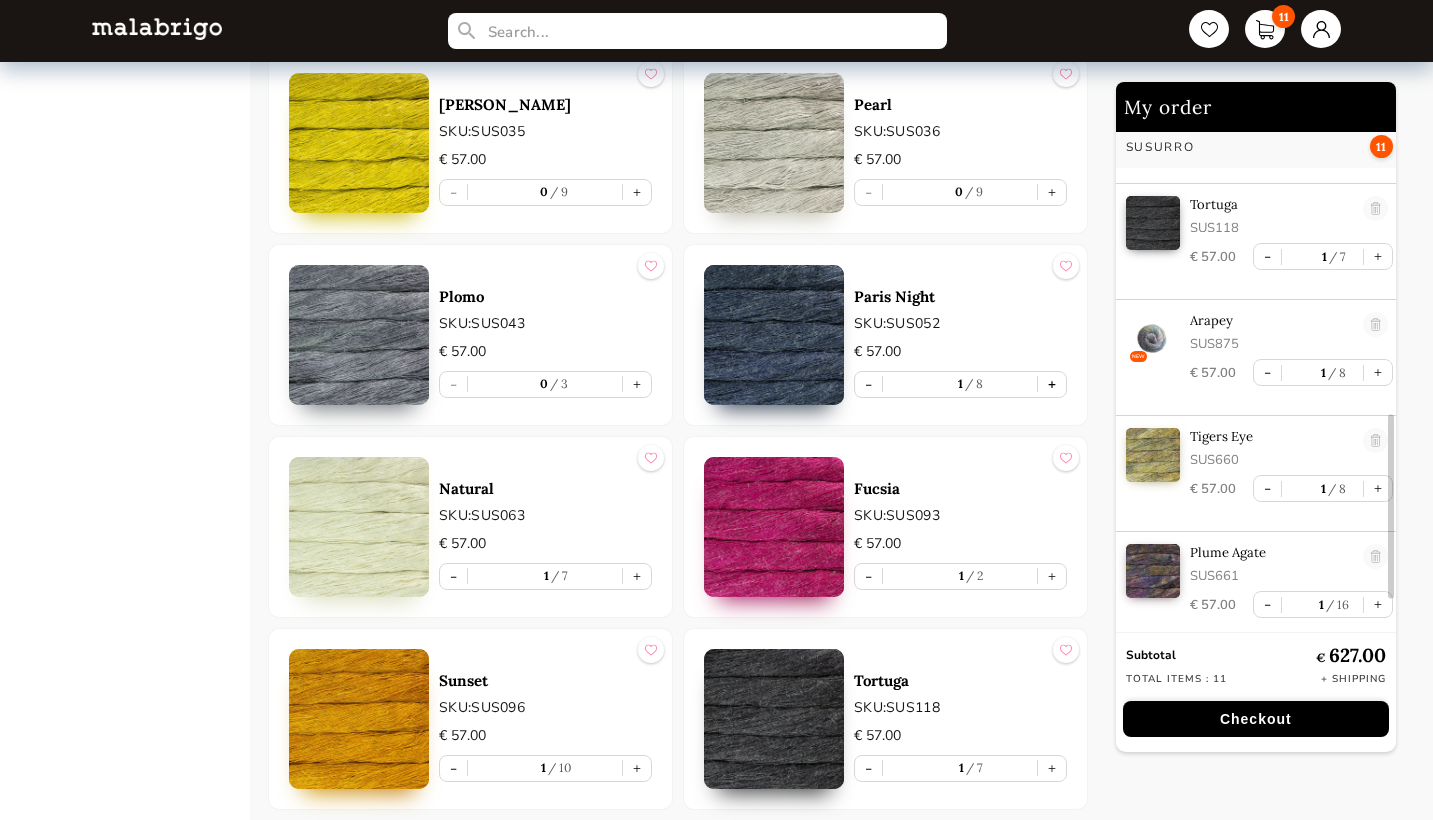 scroll, scrollTop: 796, scrollLeft: 0, axis: vertical 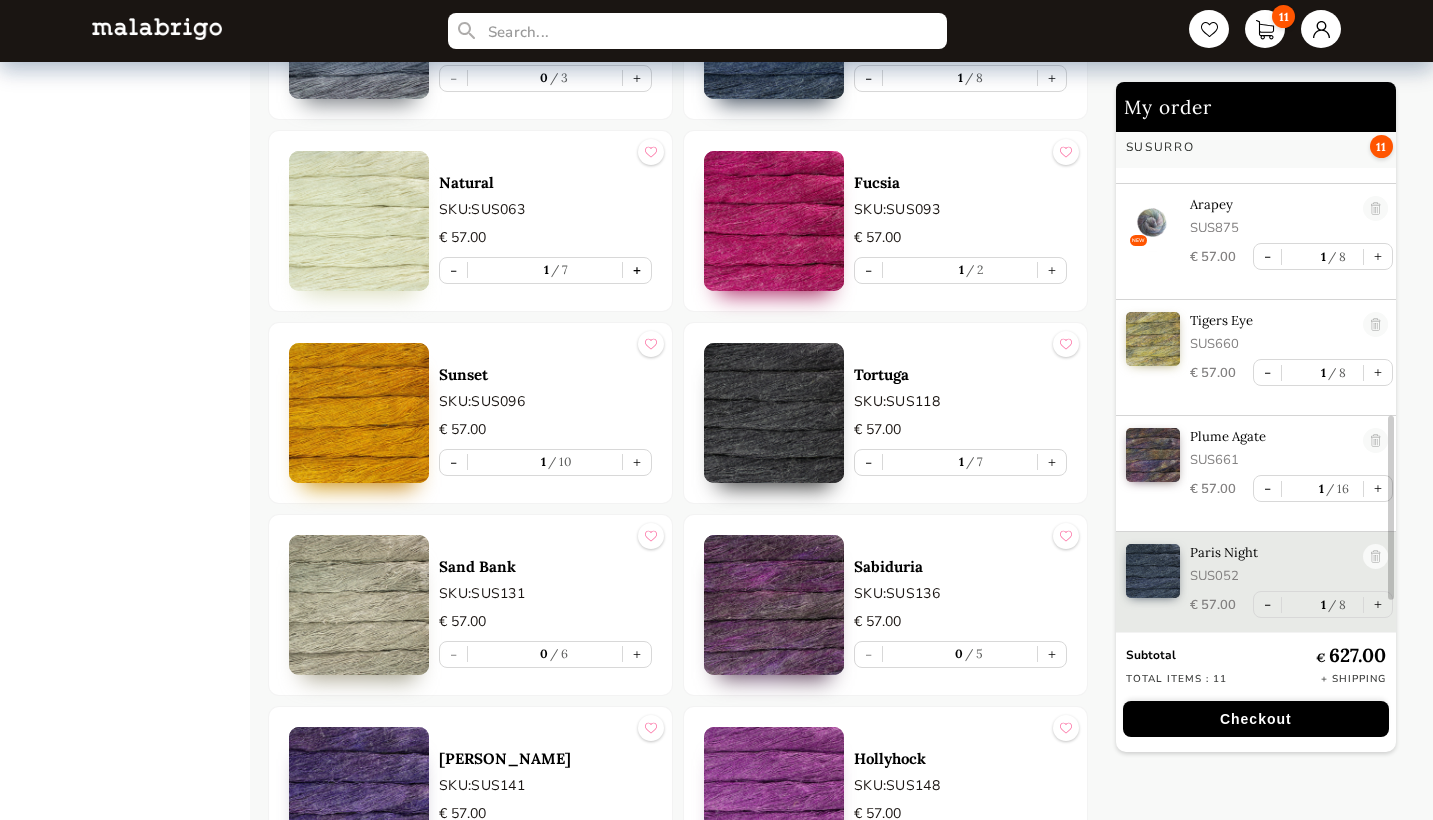click on "+" at bounding box center [637, 270] 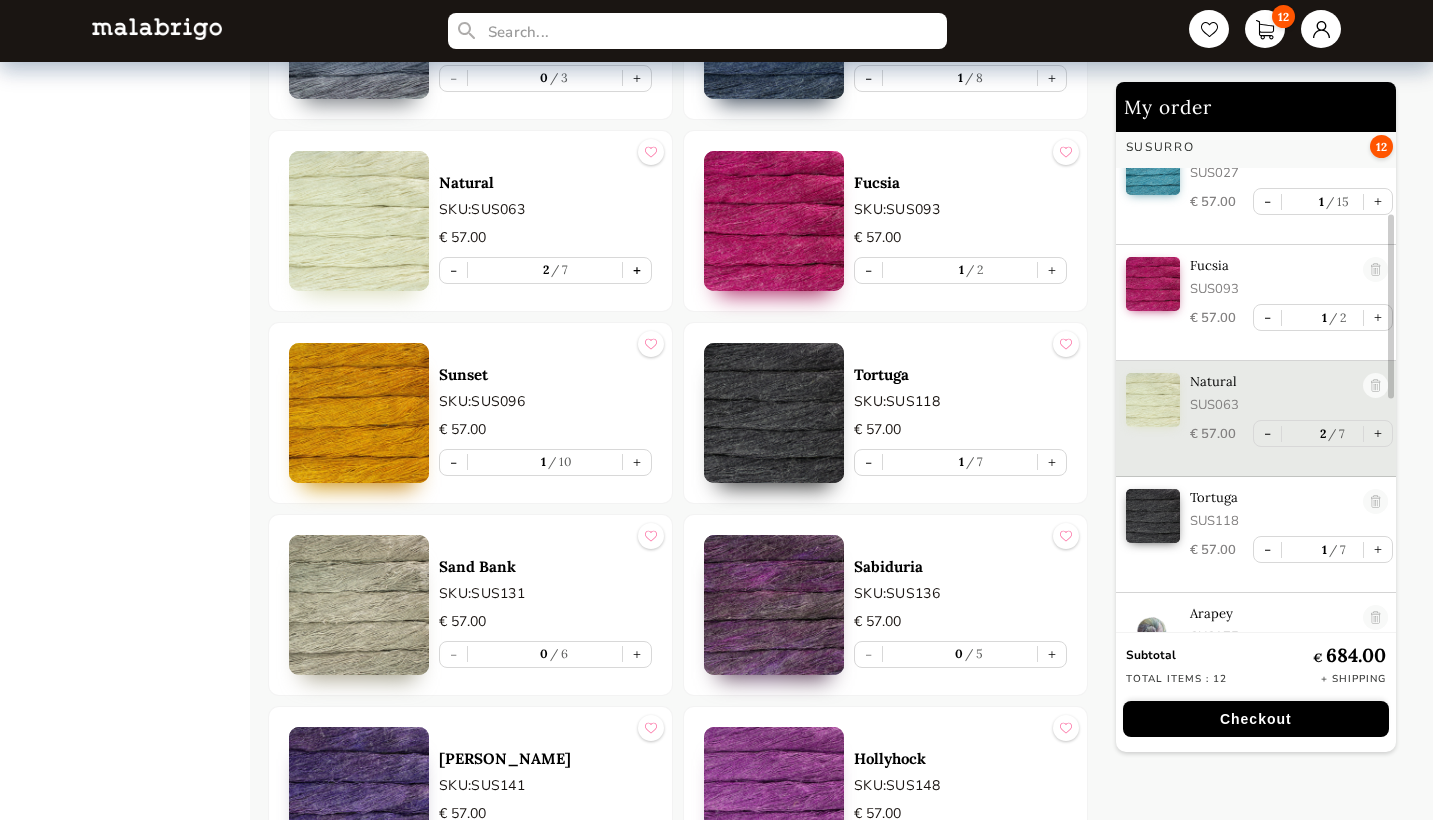 scroll, scrollTop: 233, scrollLeft: 0, axis: vertical 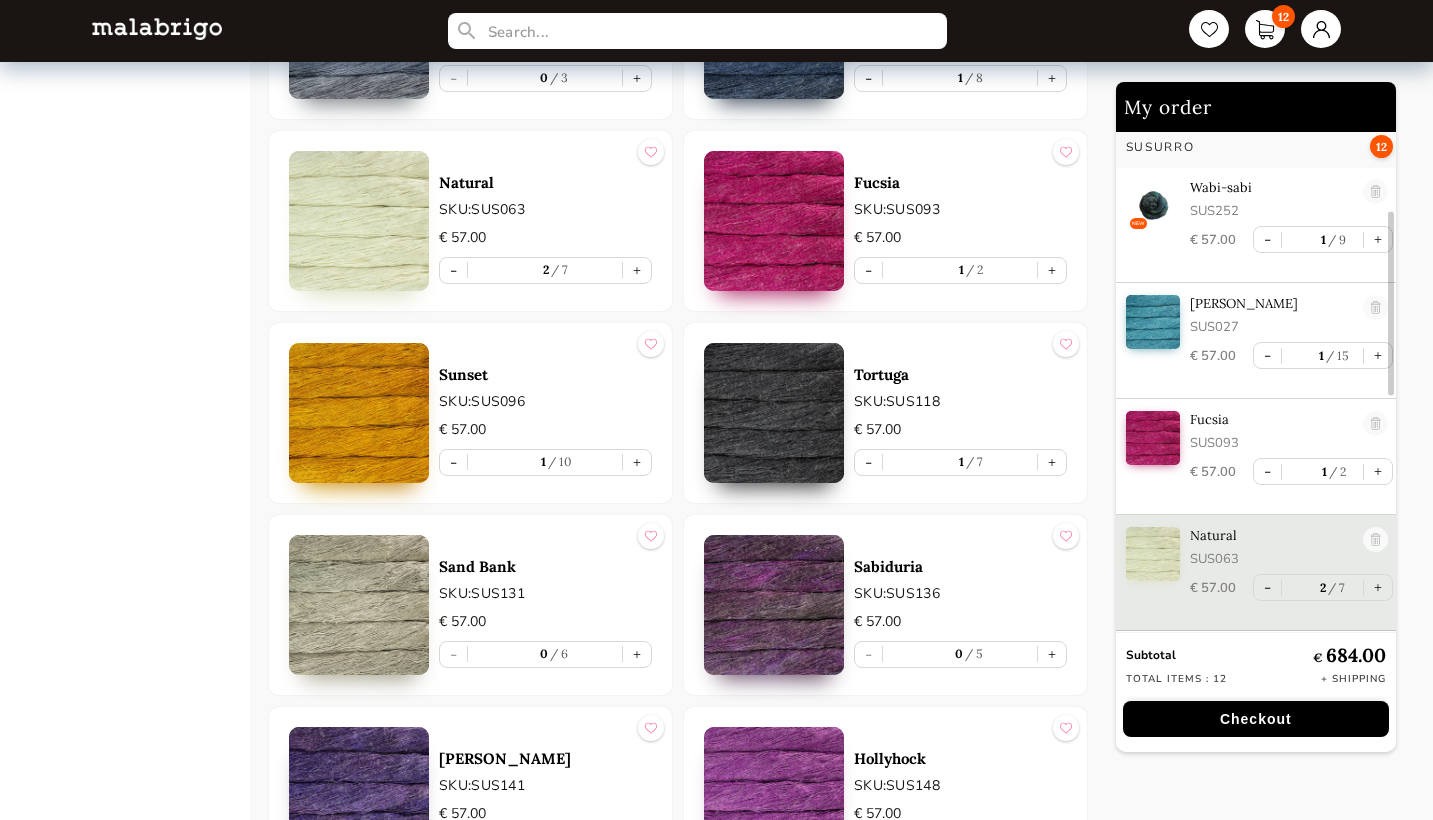 click on "Checkout" at bounding box center [1256, 719] 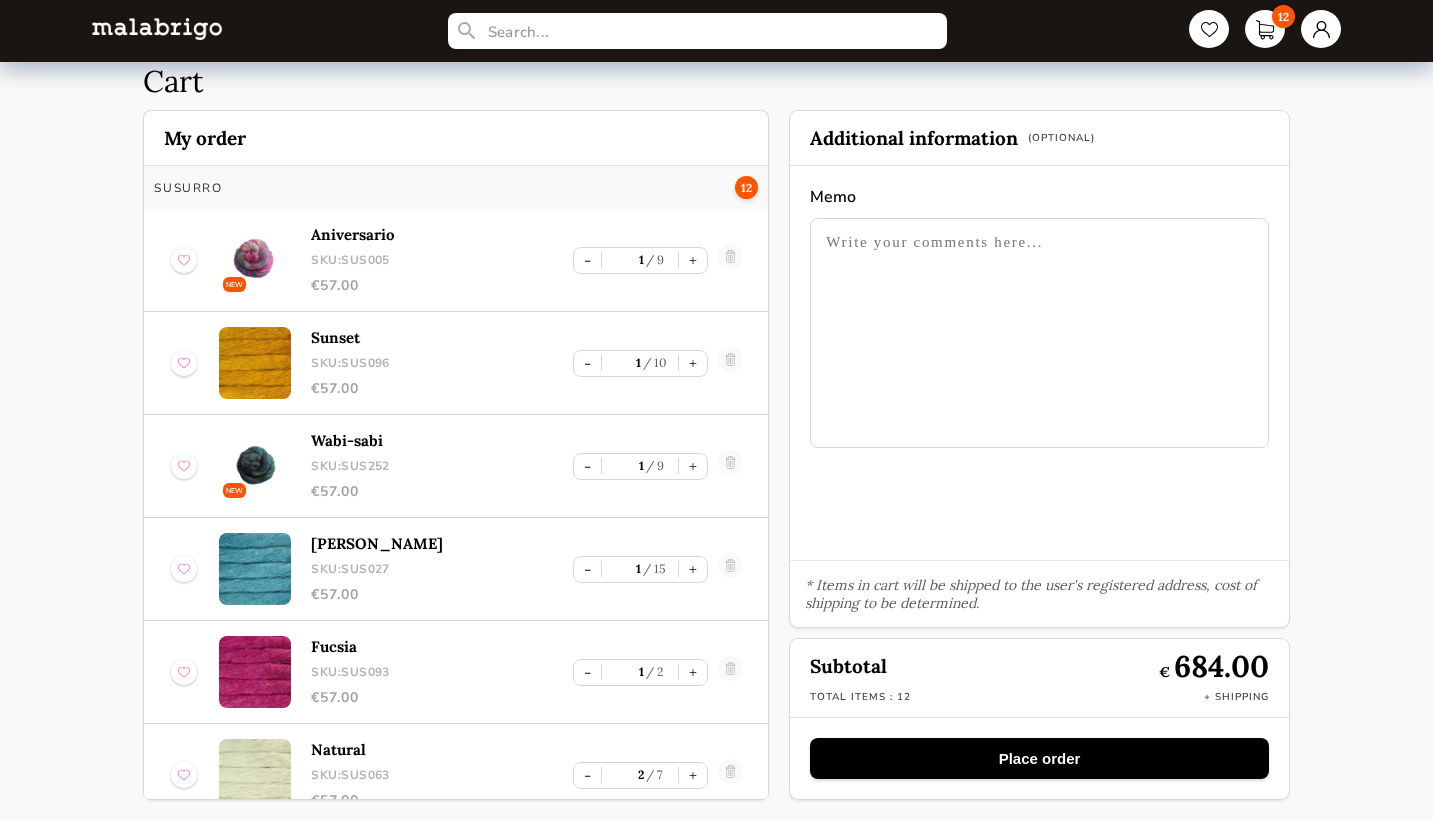 scroll, scrollTop: 0, scrollLeft: 0, axis: both 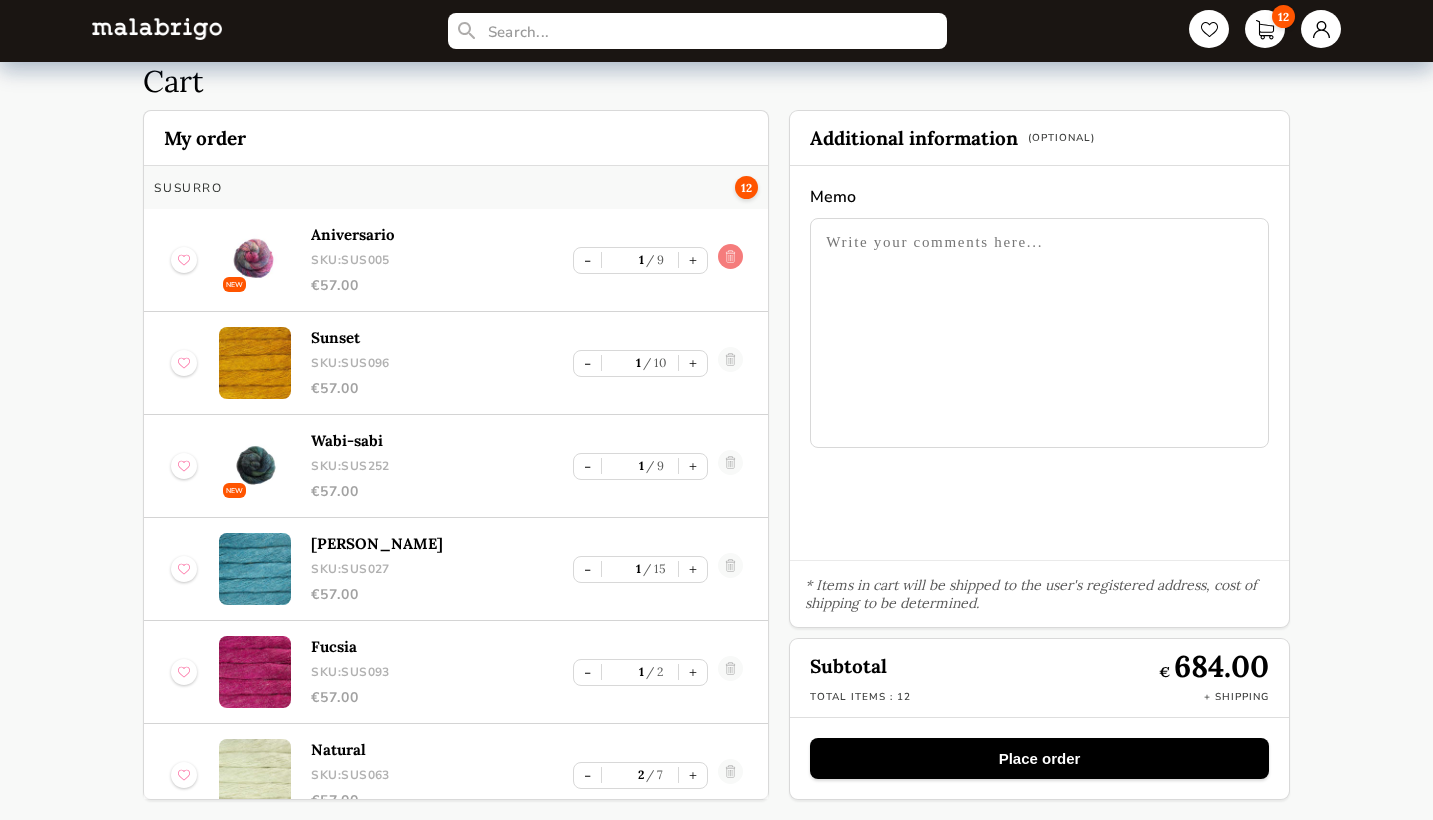 click at bounding box center [730, 260] 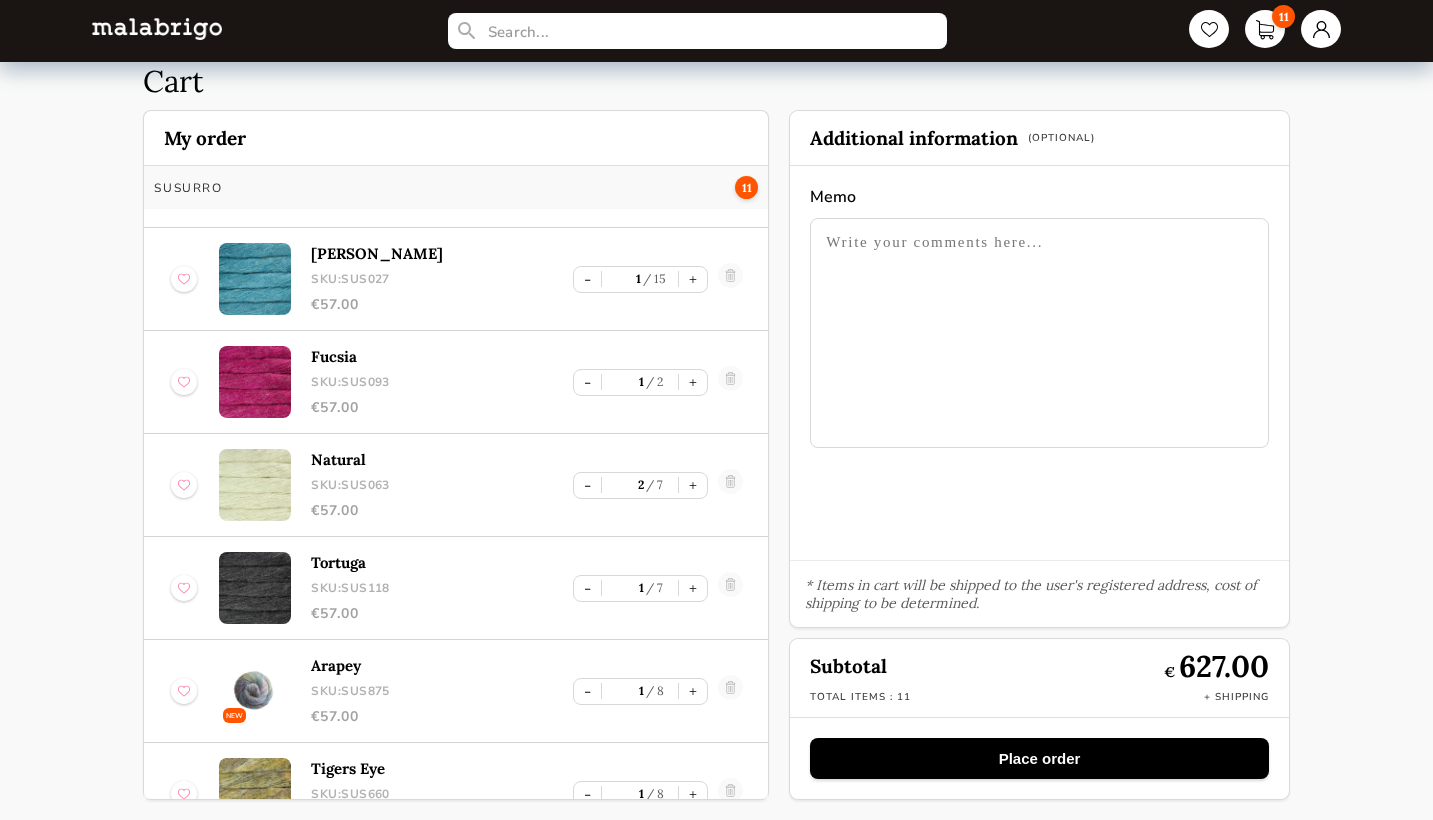scroll, scrollTop: 193, scrollLeft: 0, axis: vertical 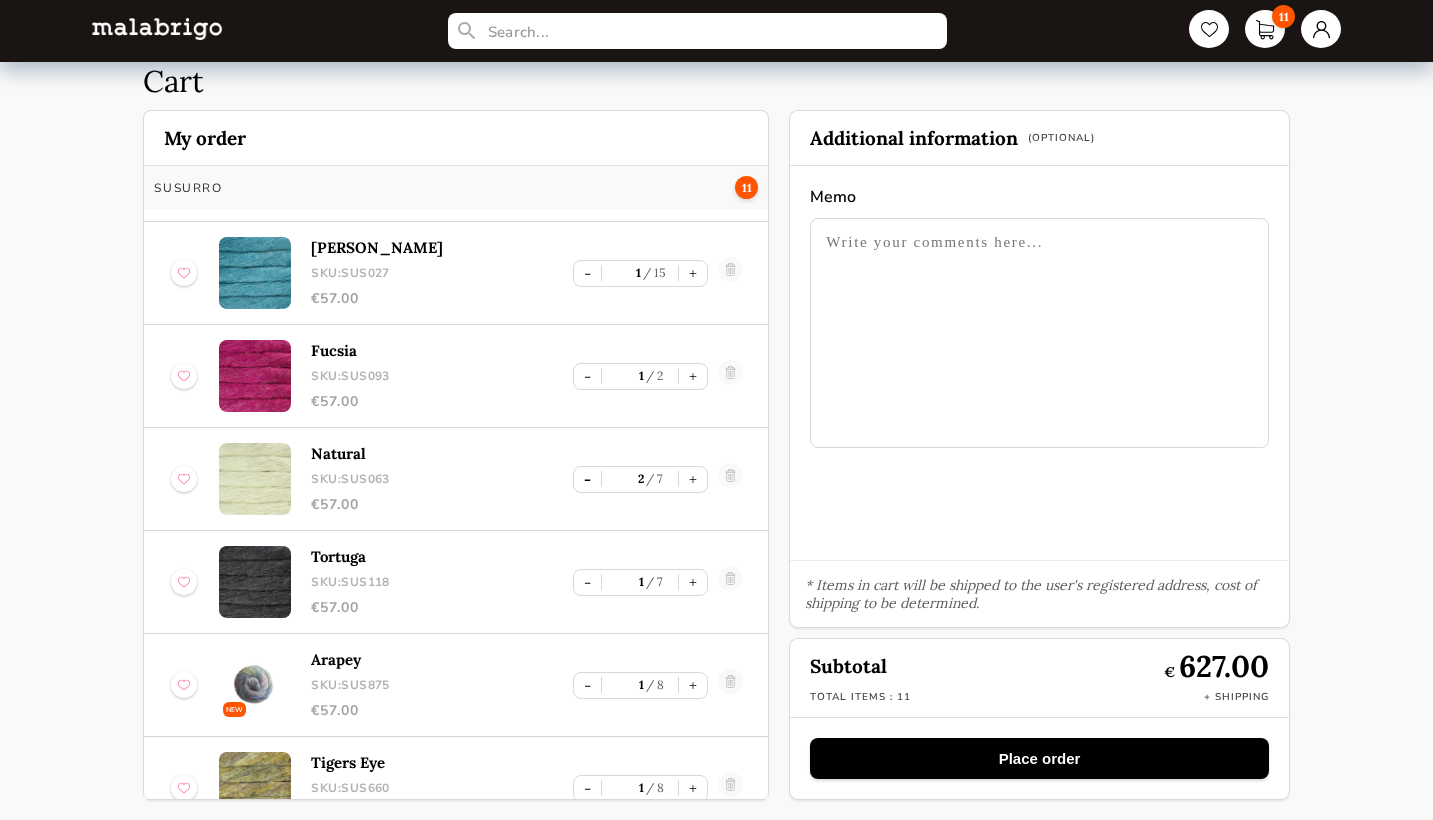 click on "-" at bounding box center (587, 479) 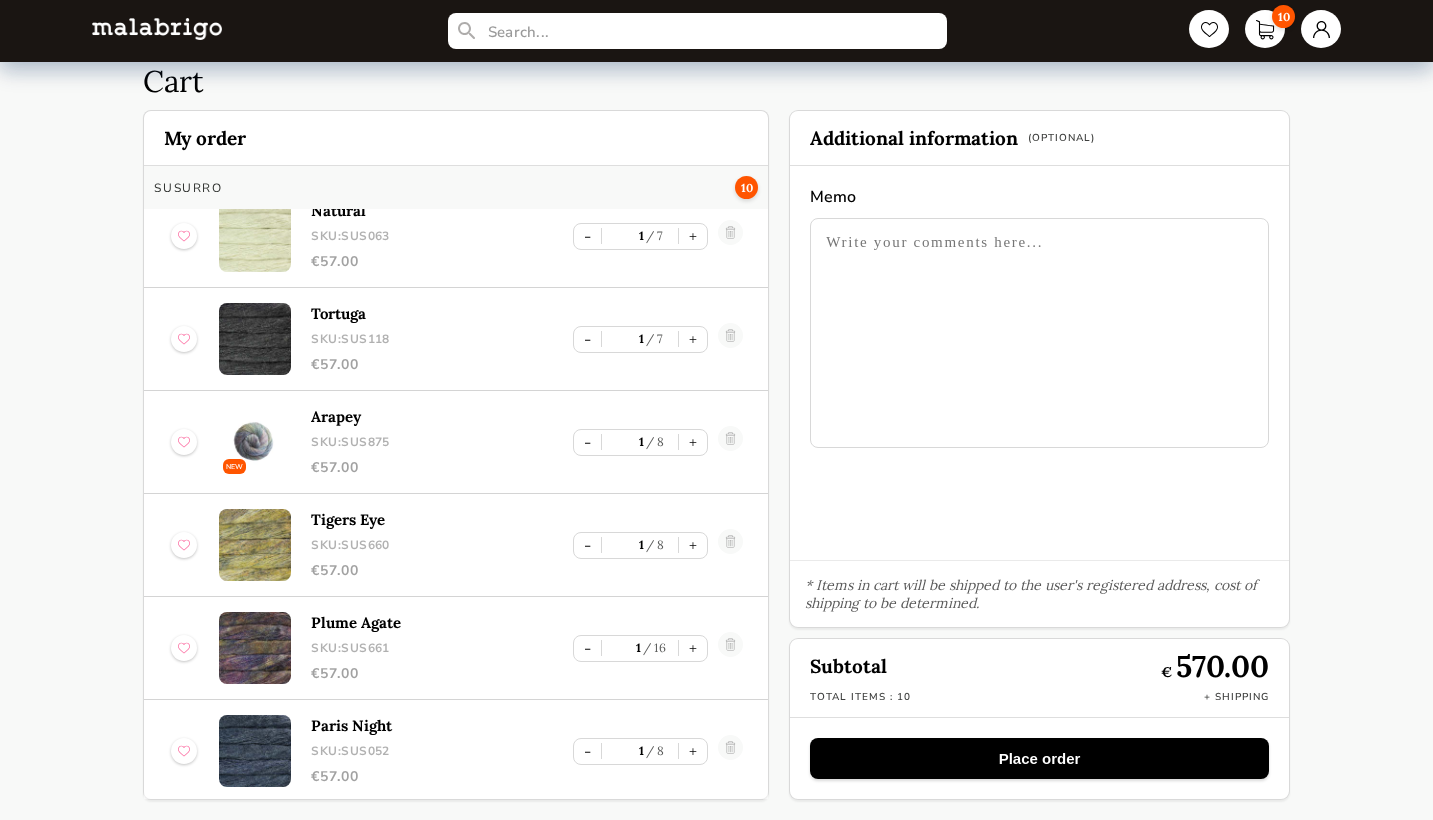 scroll, scrollTop: 435, scrollLeft: 0, axis: vertical 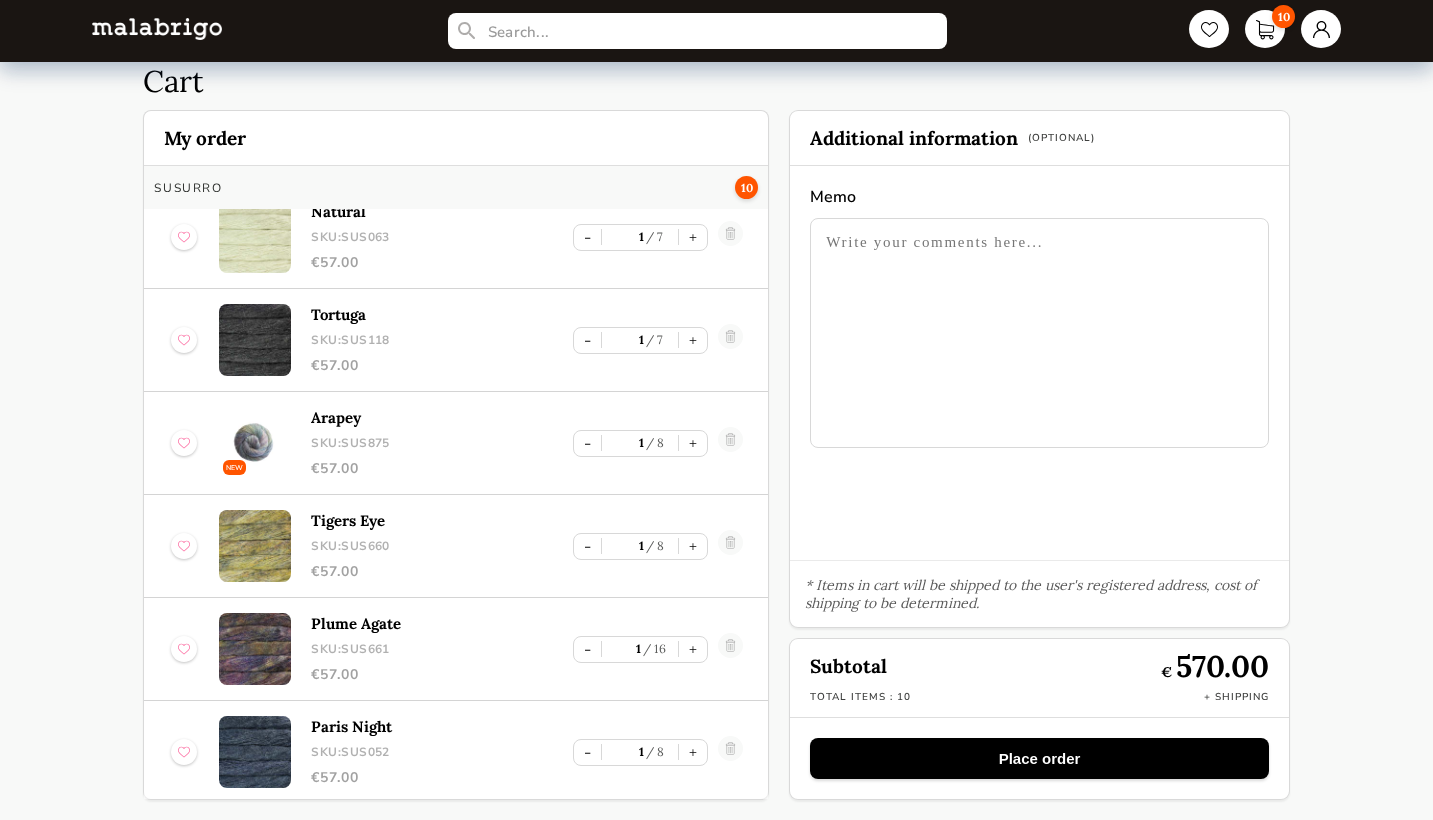 click on "Place order" at bounding box center [1039, 758] 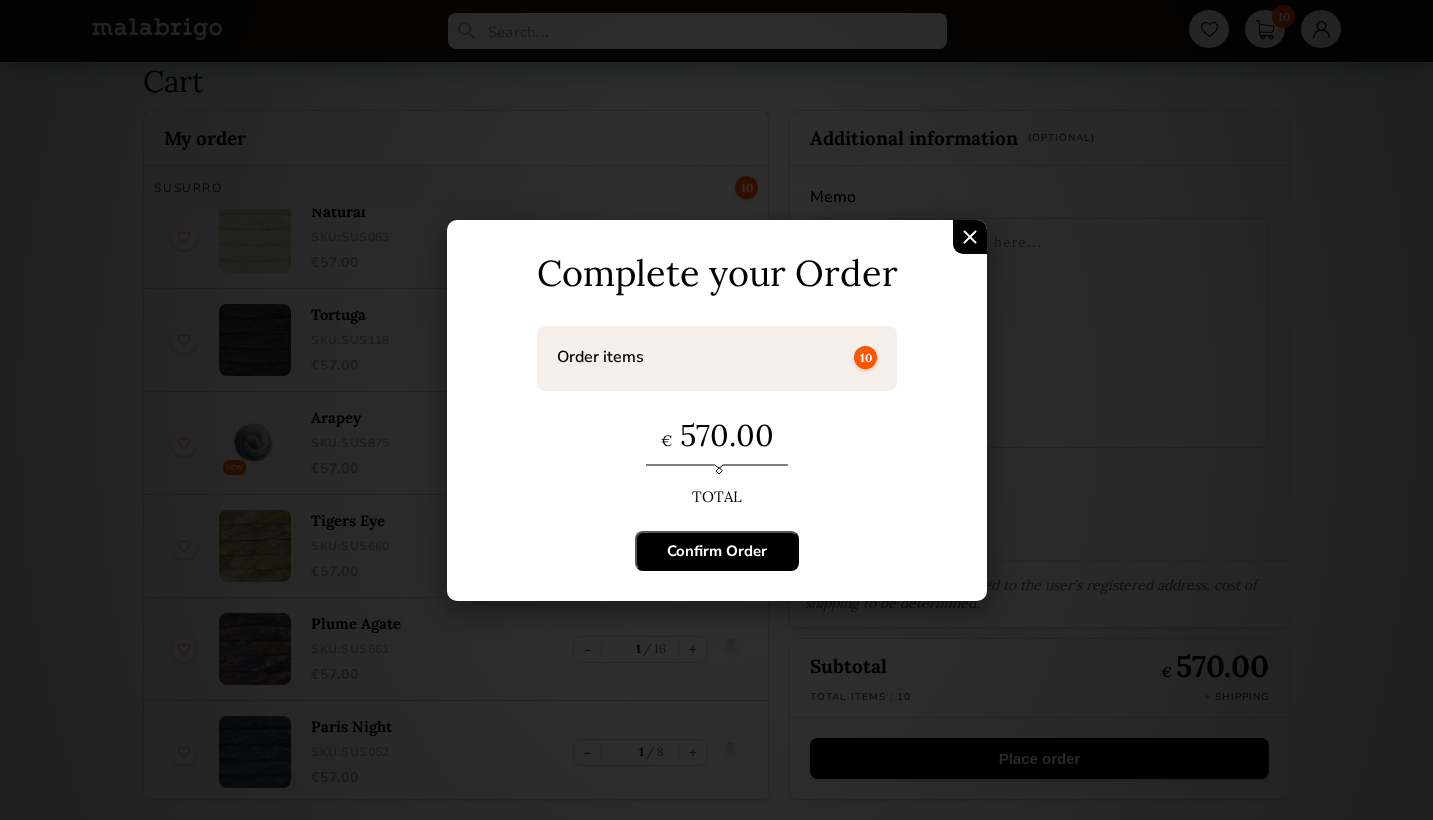click on "Confirm Order" at bounding box center [717, 551] 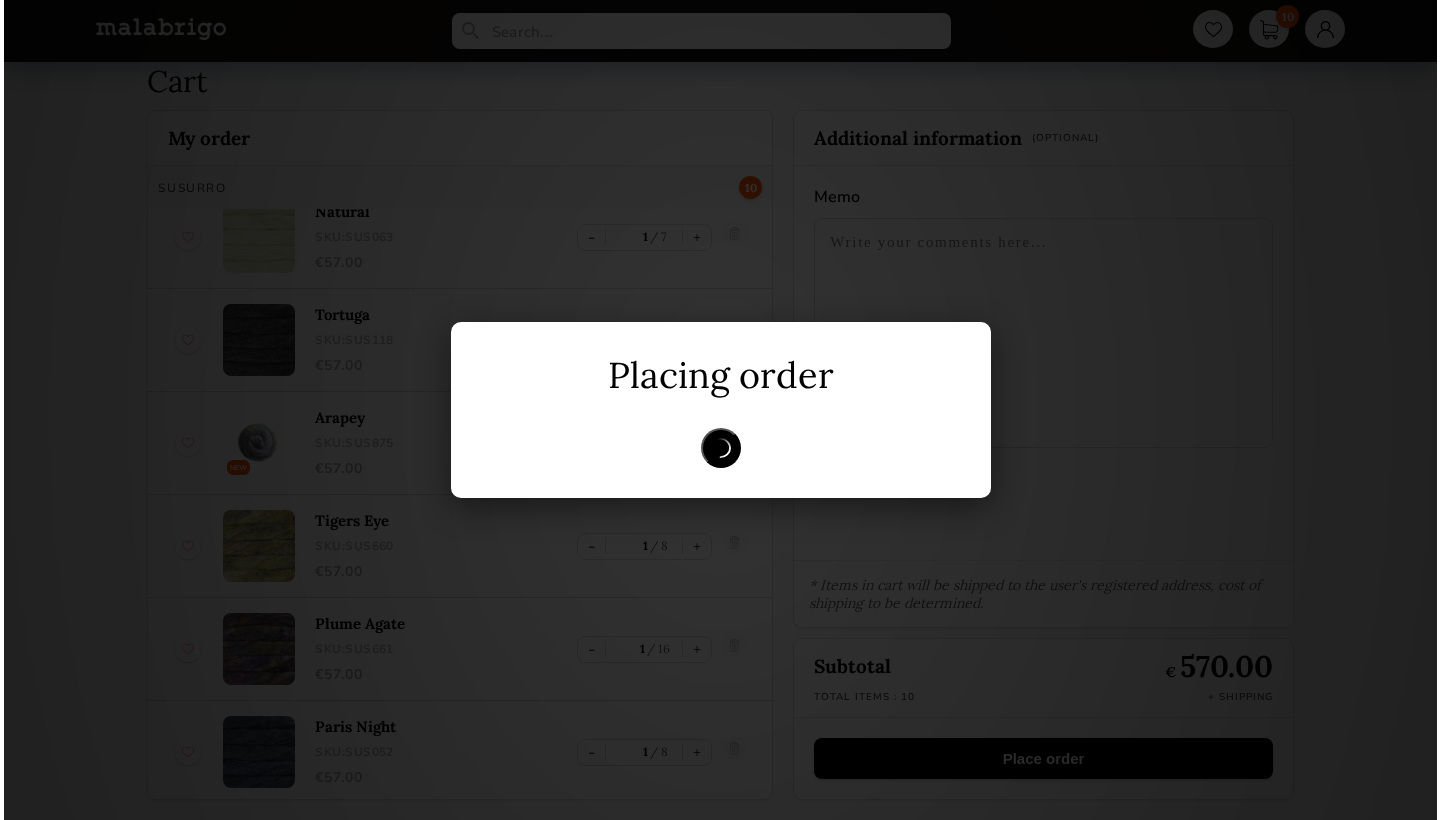 scroll, scrollTop: 0, scrollLeft: 0, axis: both 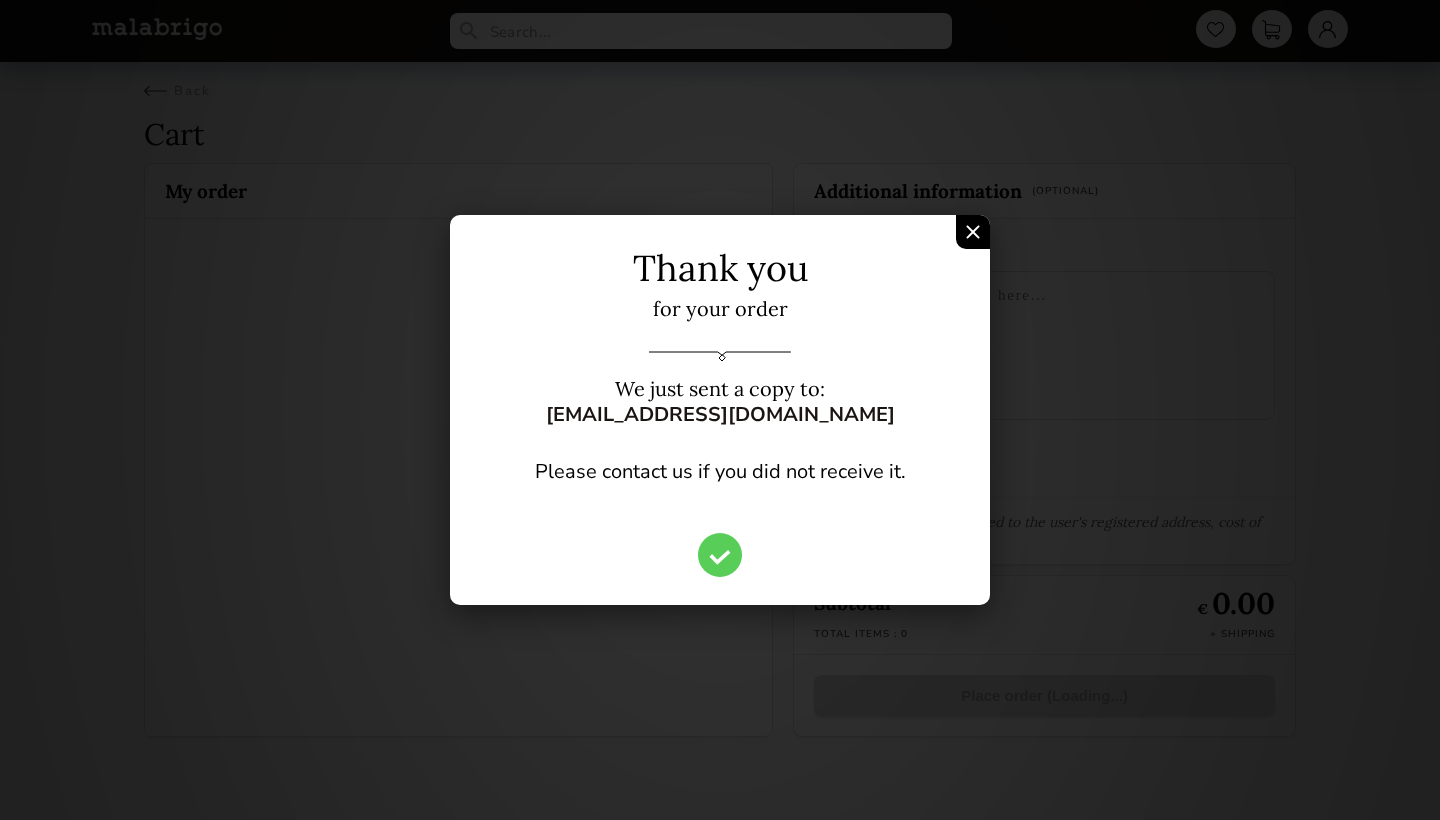click at bounding box center (973, 232) 